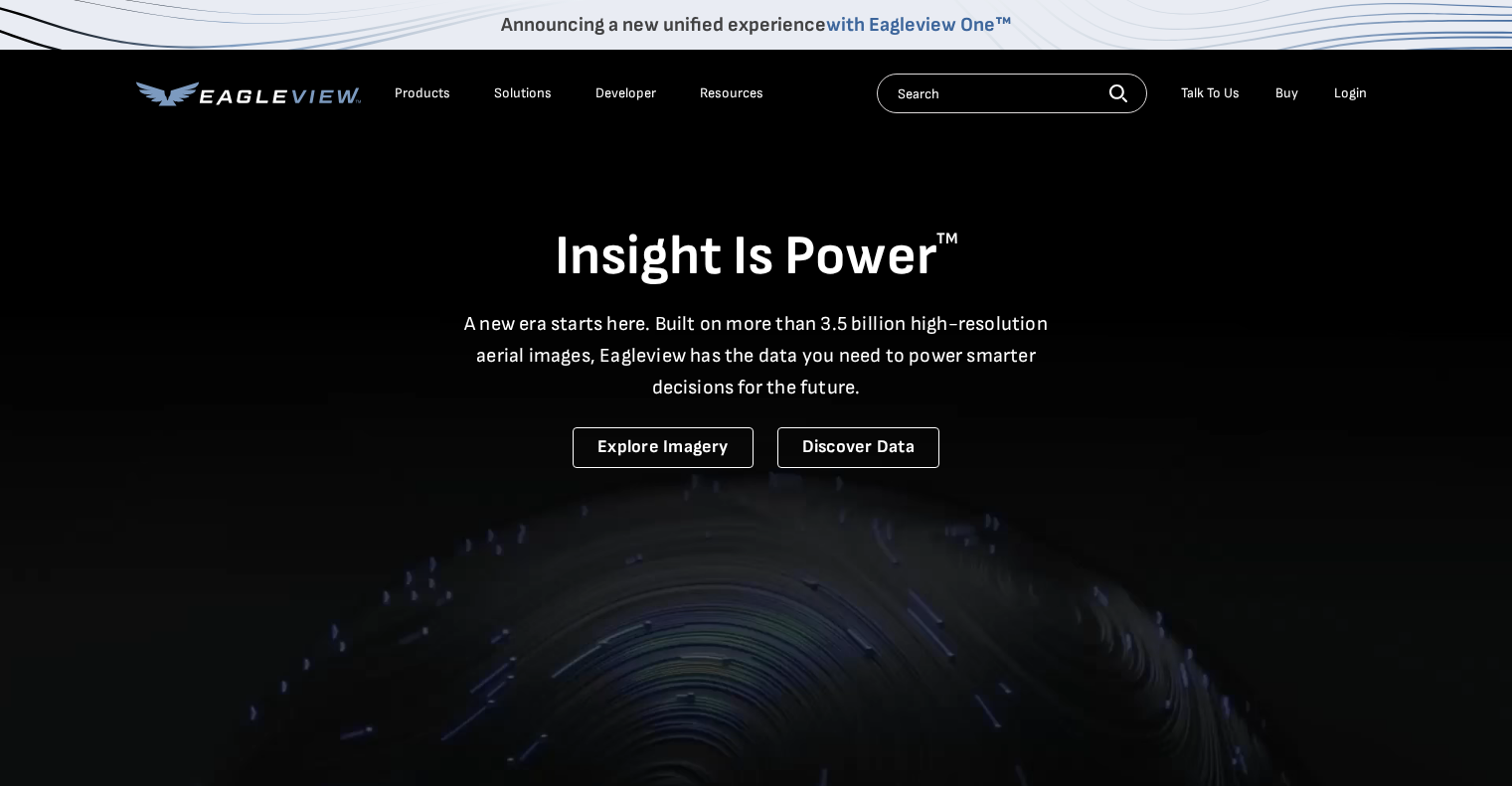 scroll, scrollTop: 0, scrollLeft: 0, axis: both 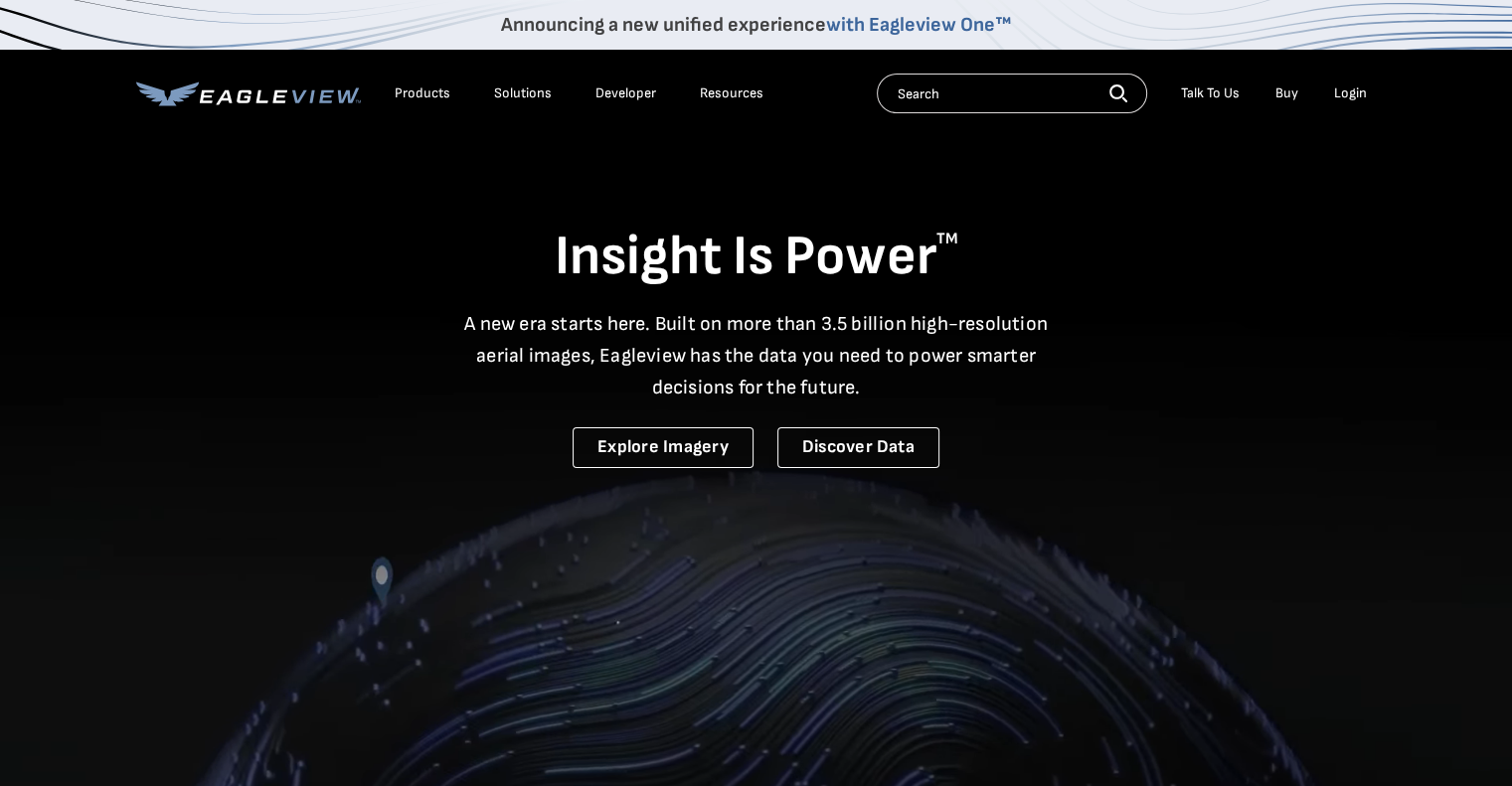 click on "Login" at bounding box center (1350, 93) 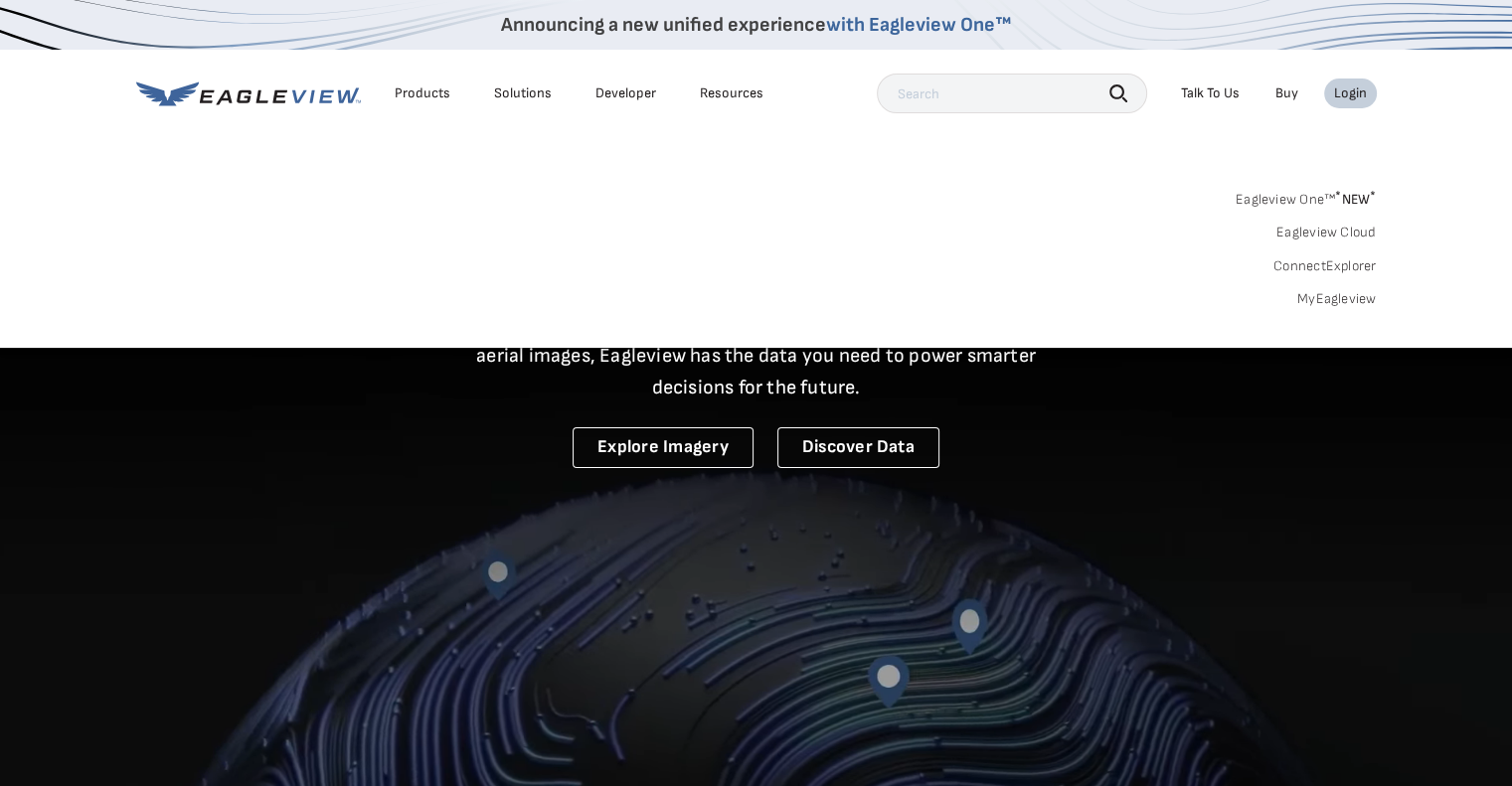 click on "Login" at bounding box center (1350, 93) 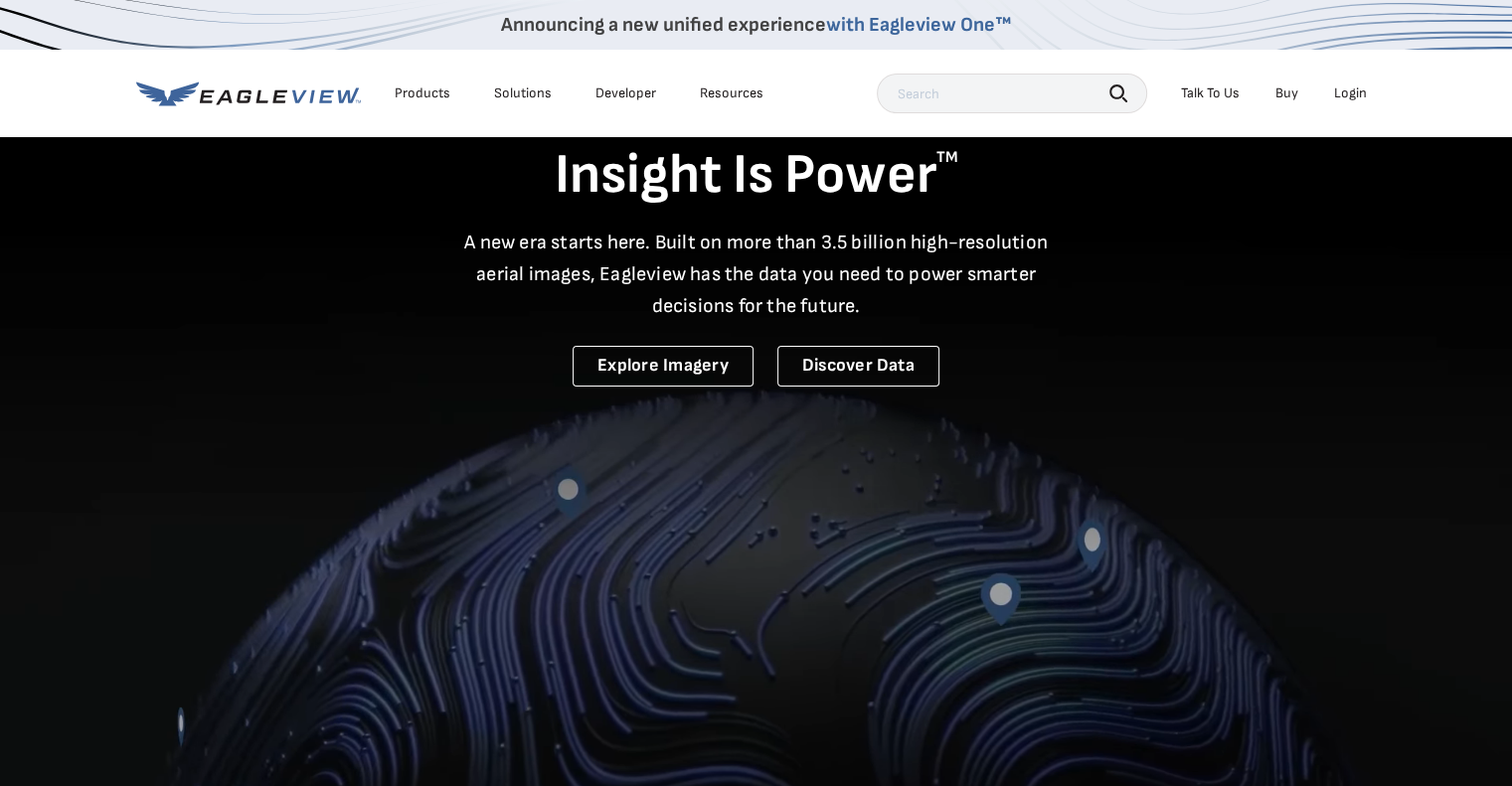 scroll, scrollTop: 0, scrollLeft: 0, axis: both 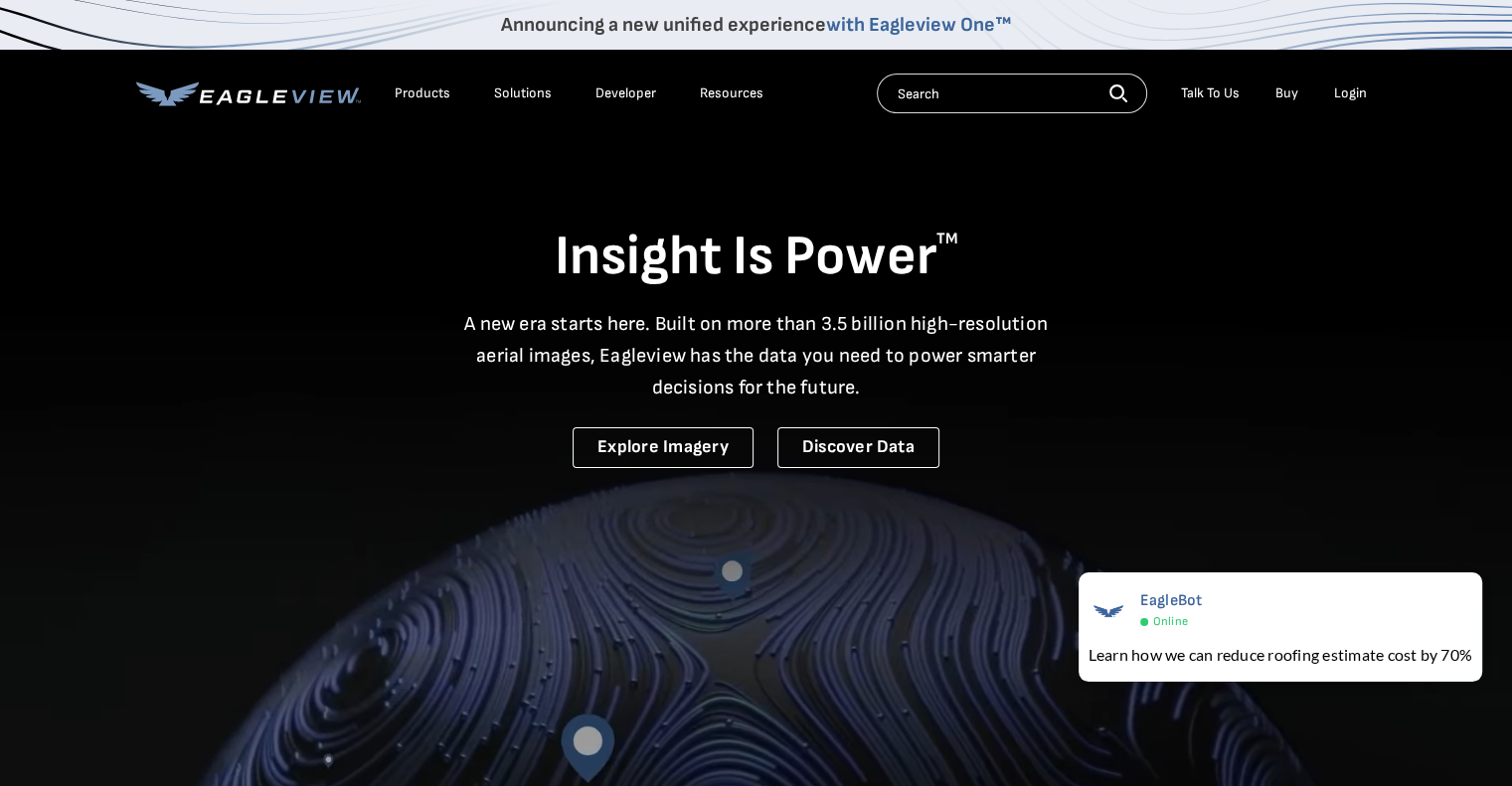 click on "Login" at bounding box center (1350, 93) 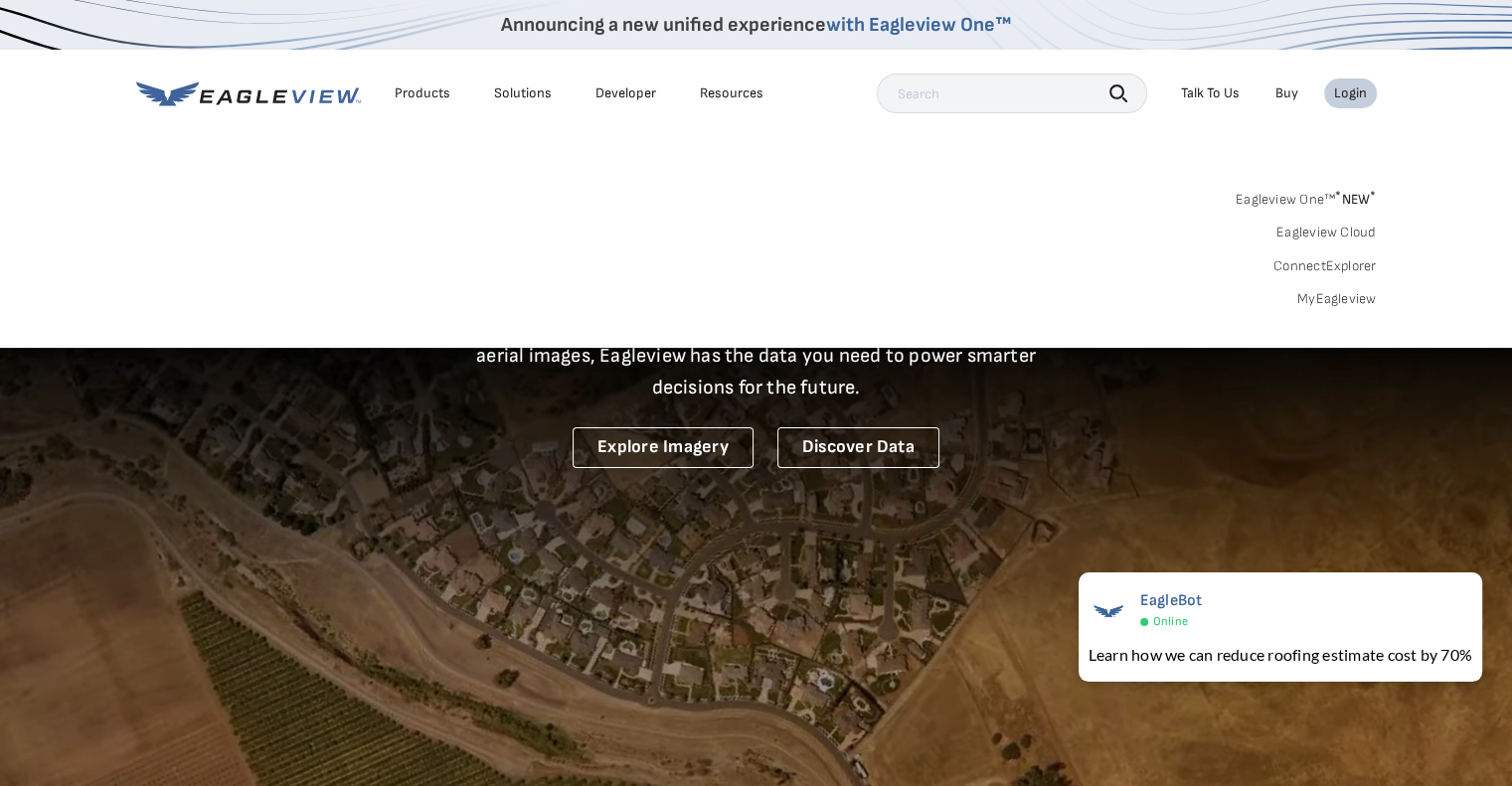 click on "Eagleview One™  * NEW *" at bounding box center [1306, 196] 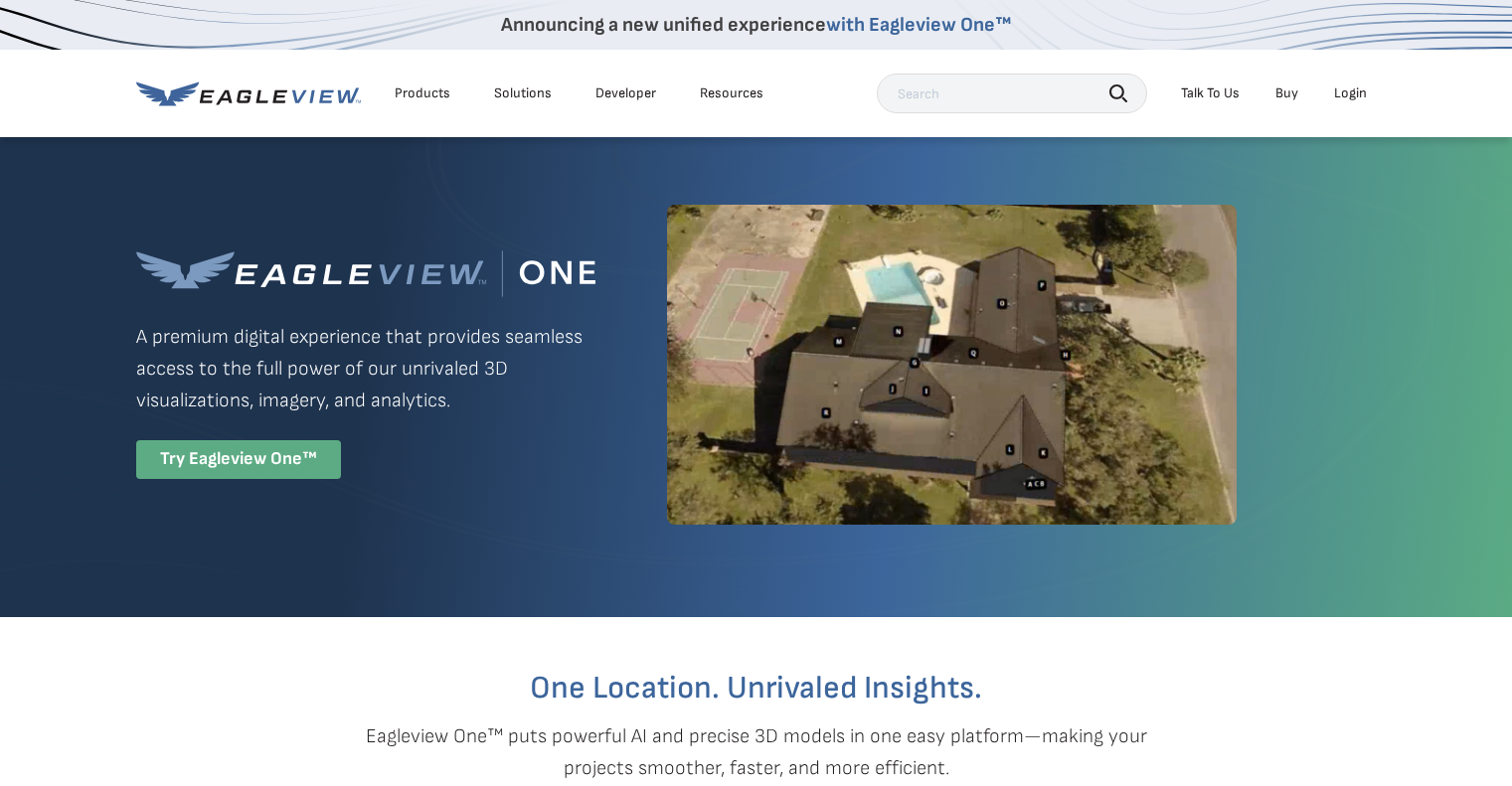 scroll, scrollTop: 0, scrollLeft: 0, axis: both 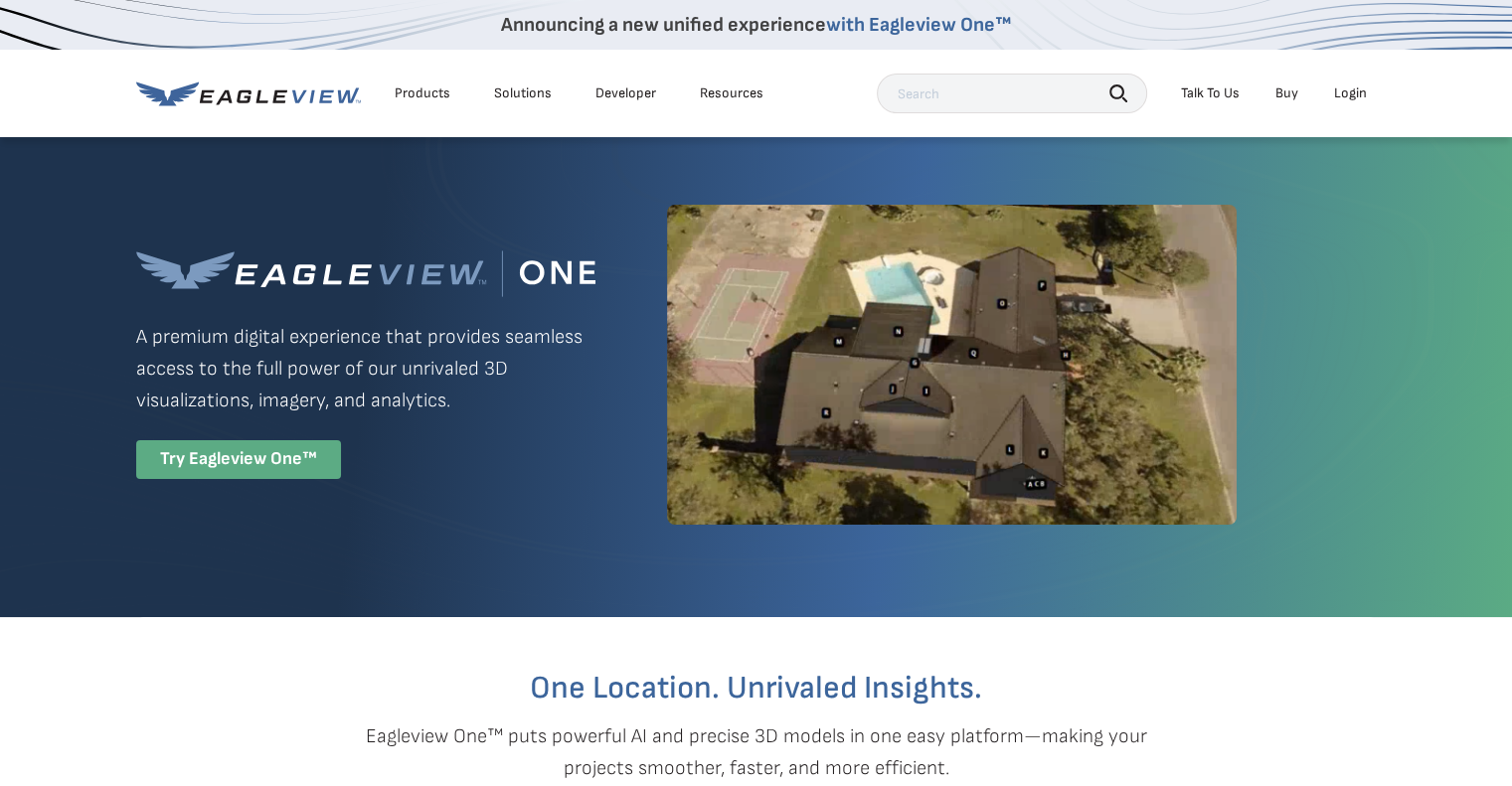 click on "Login" at bounding box center [1350, 93] 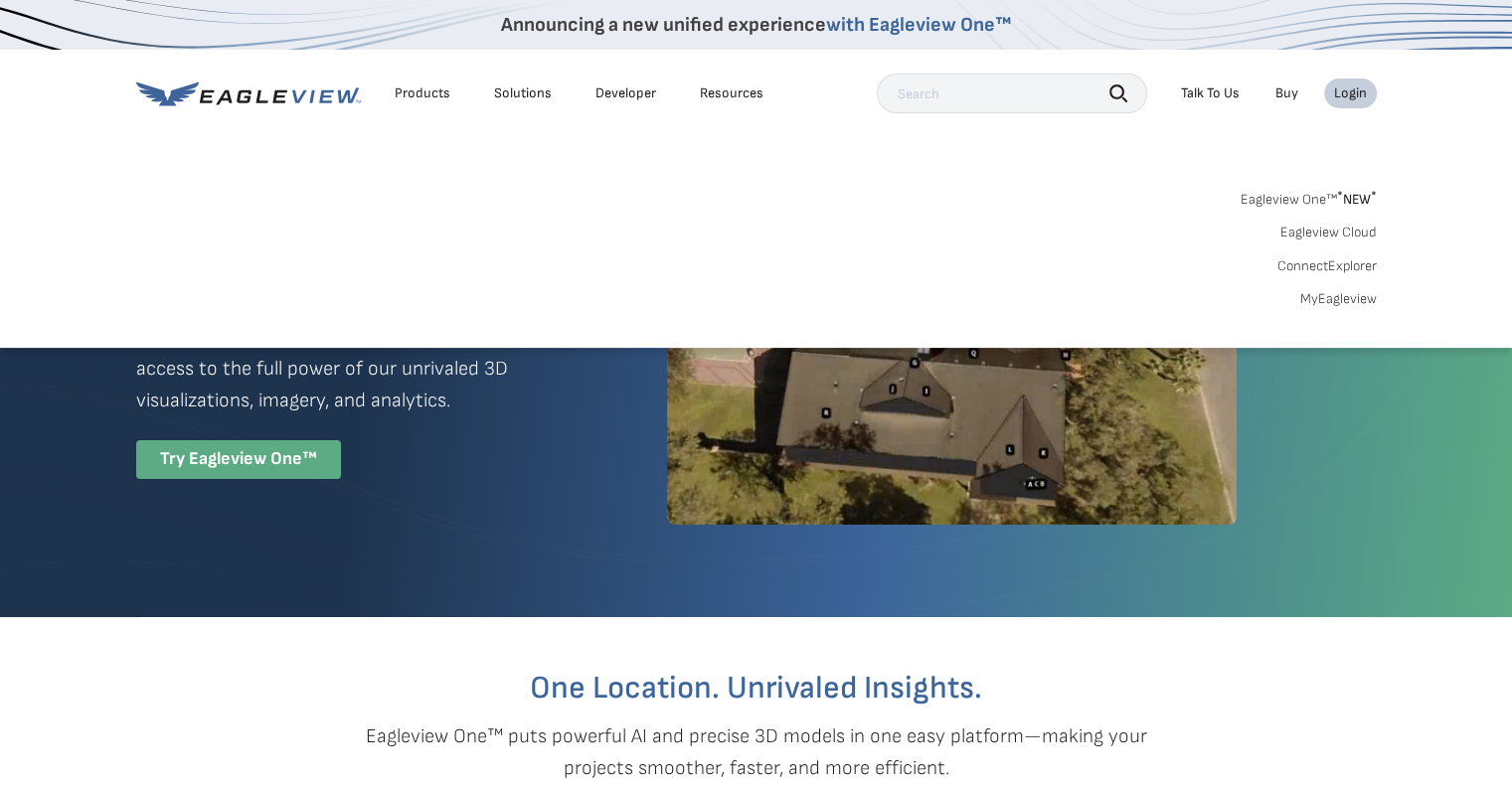 click on "Eagleview One™  * NEW *
Eagleview Cloud
ConnectExplorer
MyEagleview" at bounding box center [756, 246] 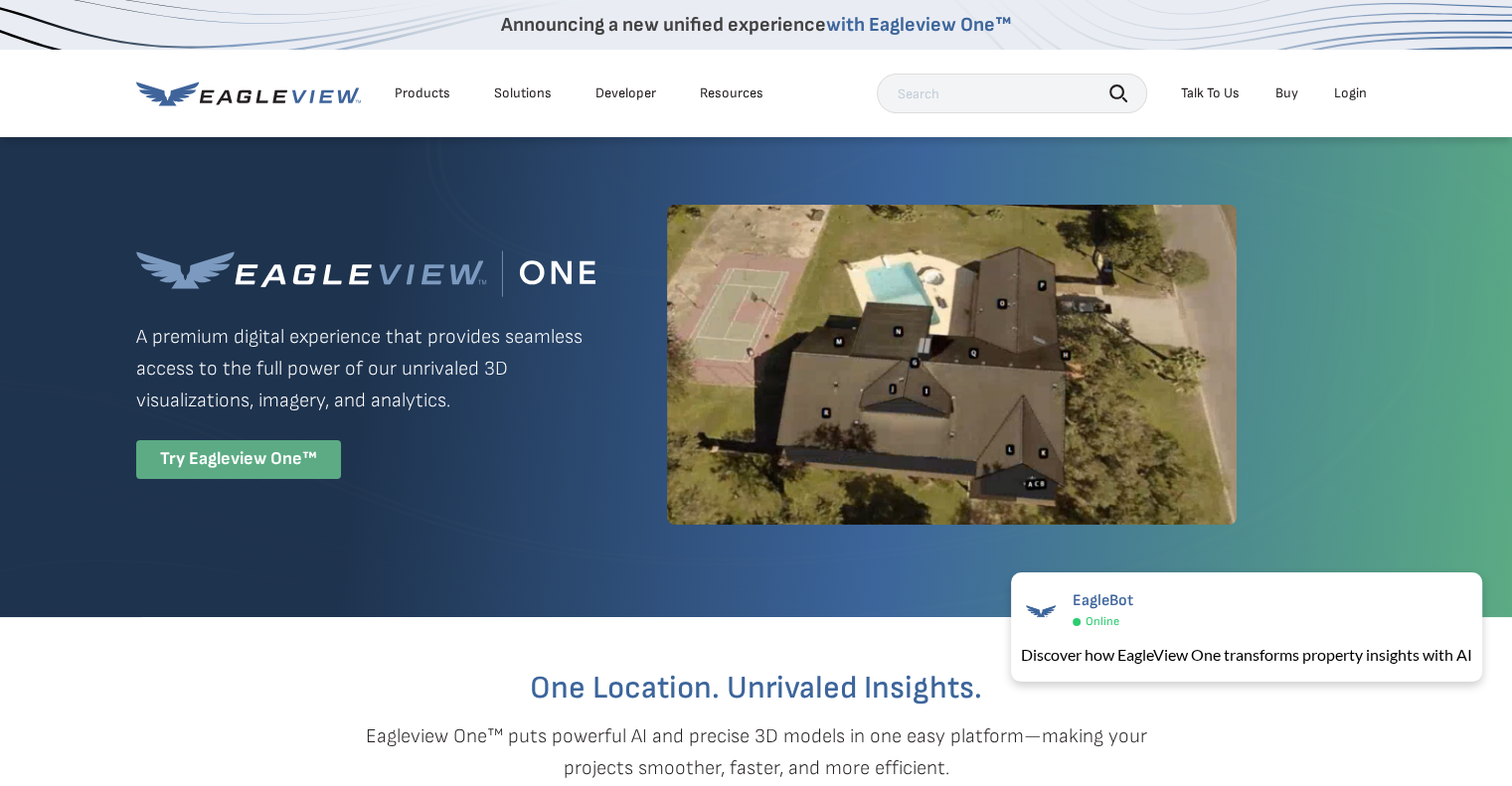 click on "Login" at bounding box center (1350, 93) 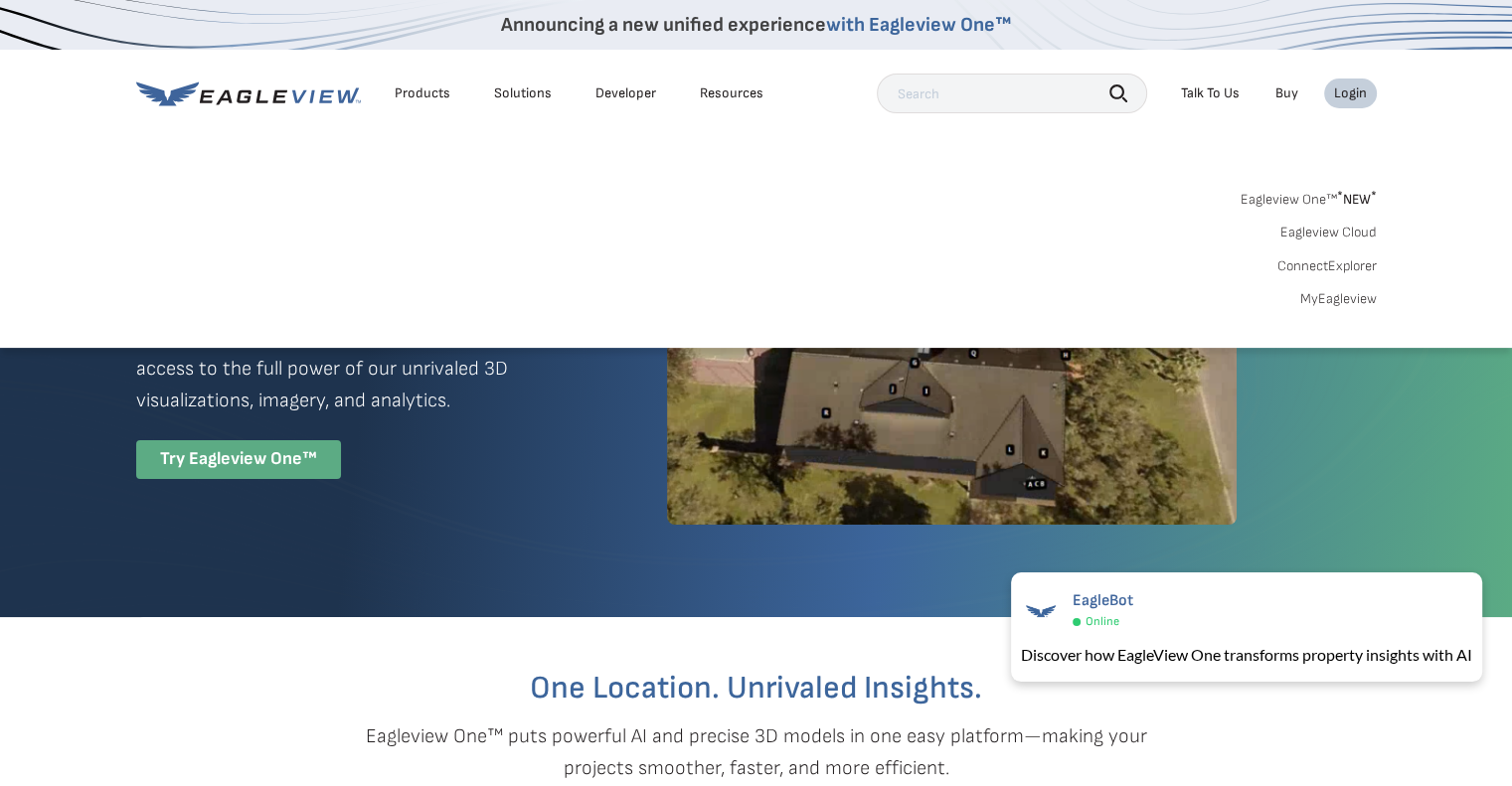 click on "MyEagleview" at bounding box center [1338, 299] 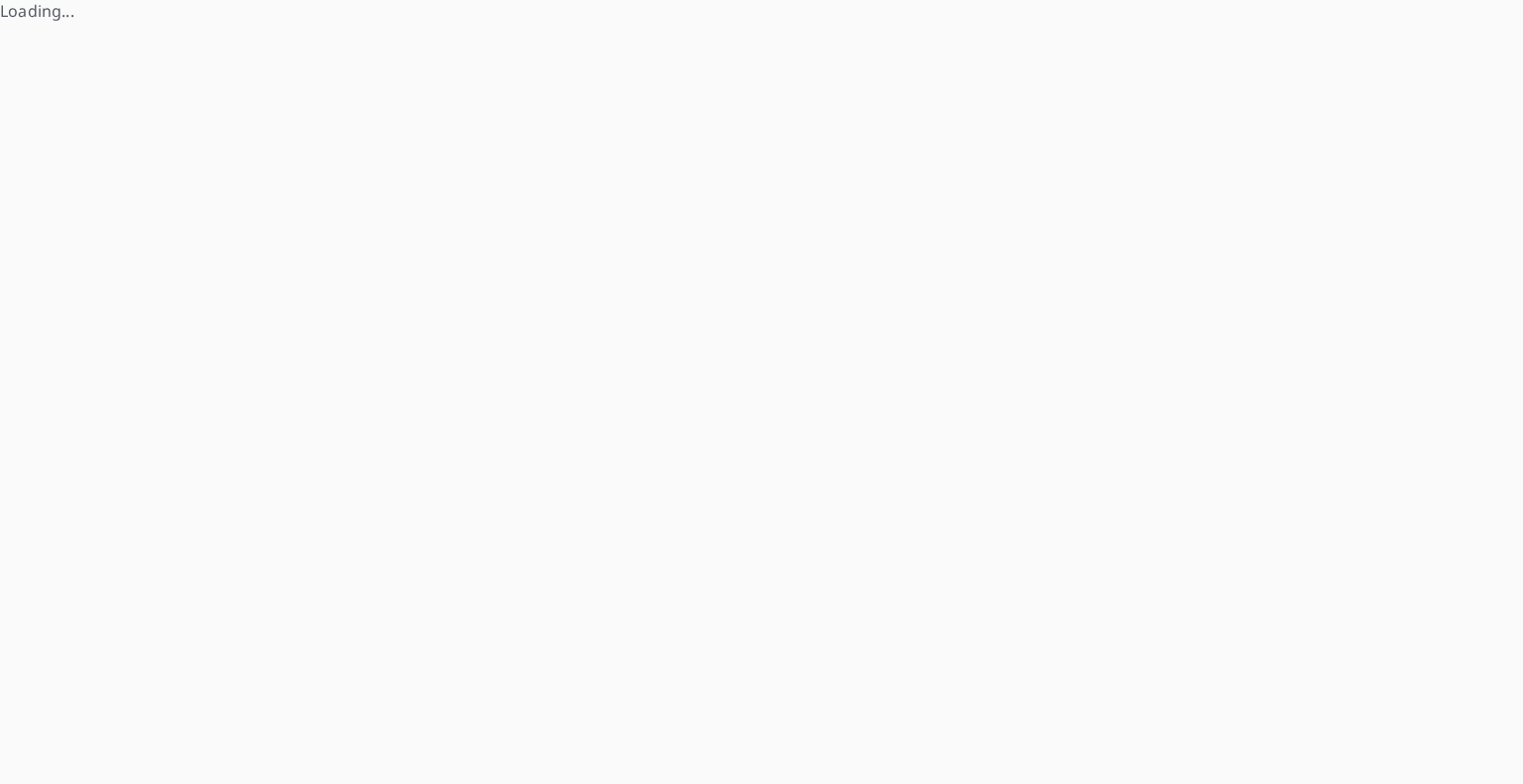 scroll, scrollTop: 0, scrollLeft: 0, axis: both 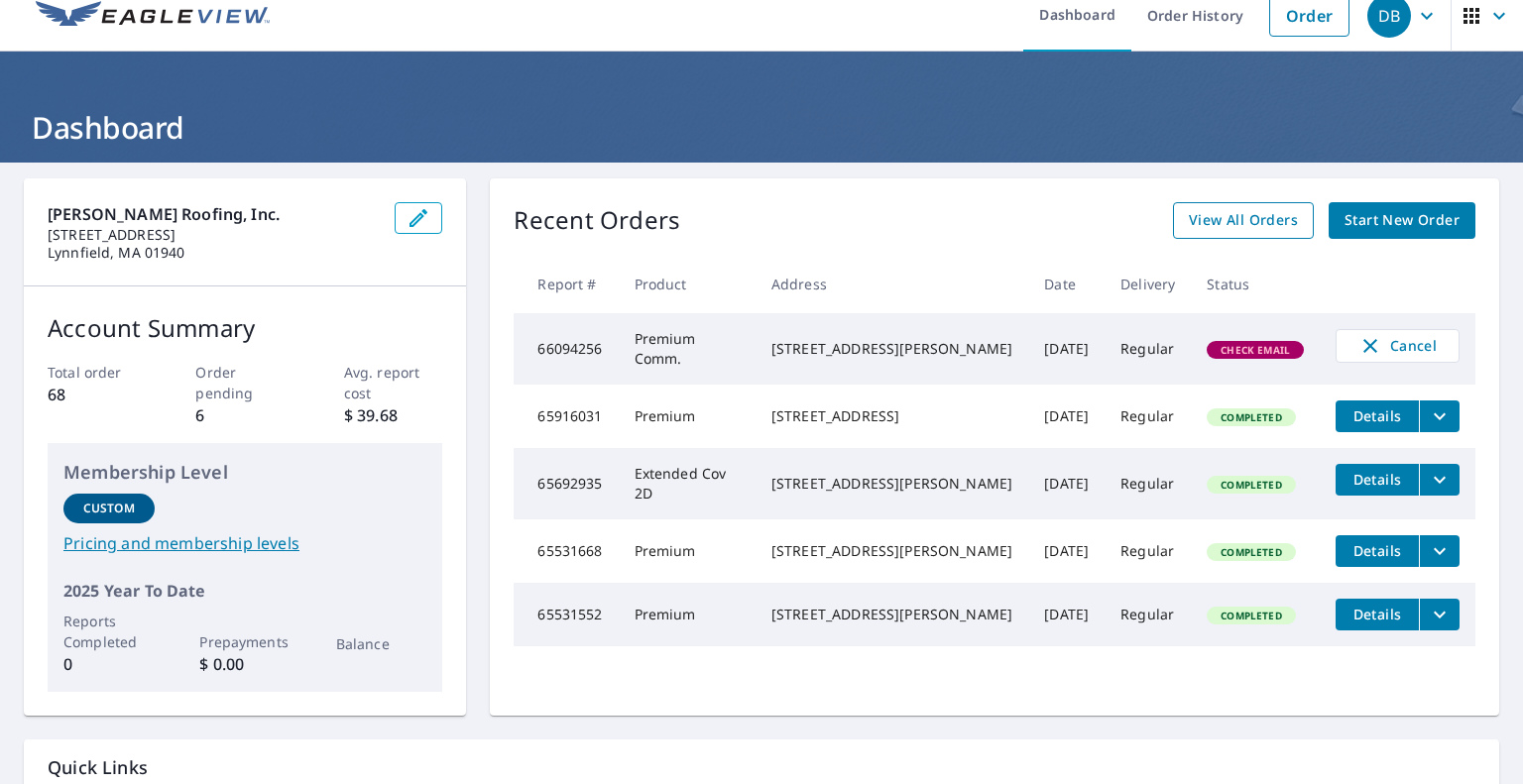 click on "View All Orders" at bounding box center [1243, 220] 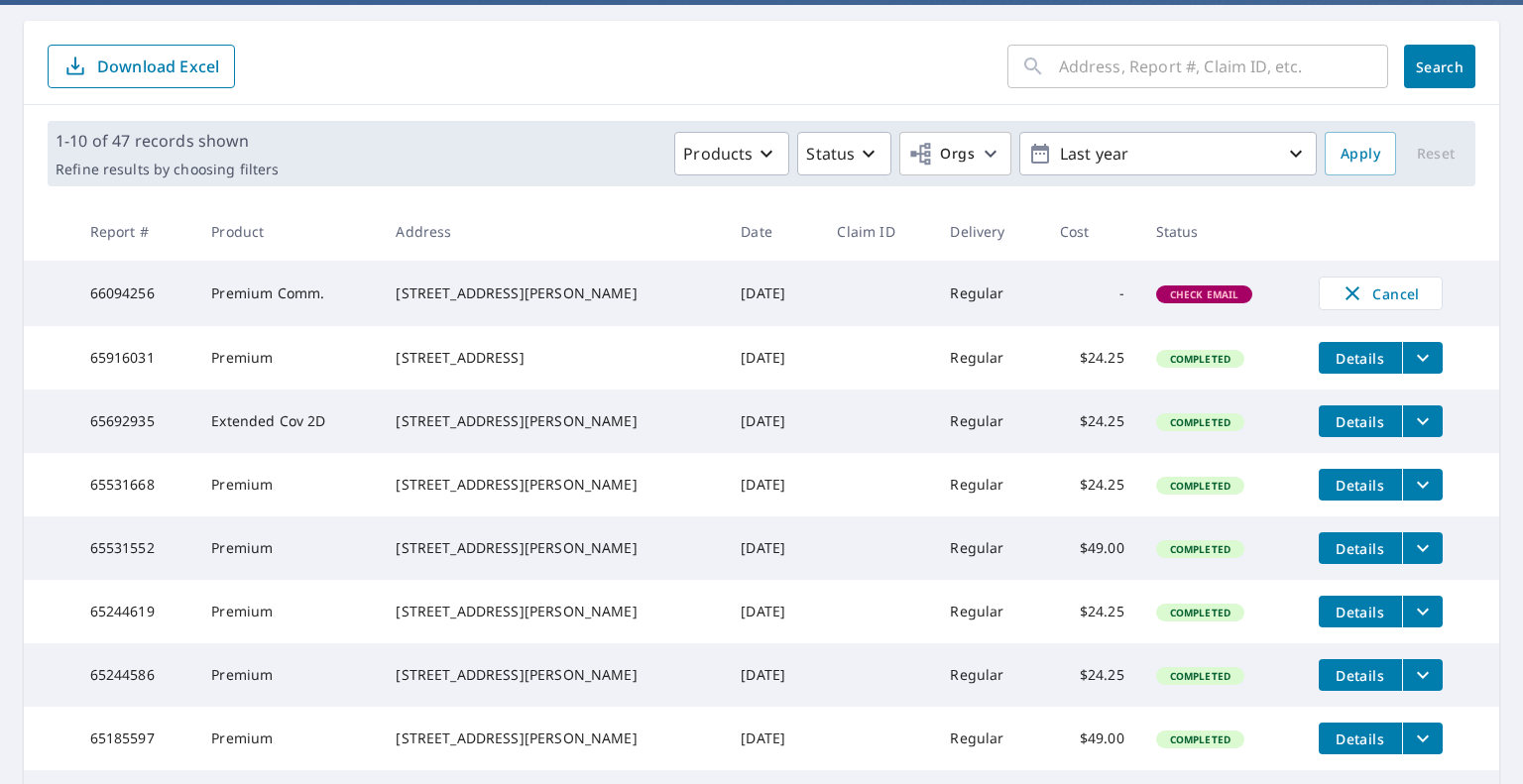 scroll, scrollTop: 179, scrollLeft: 0, axis: vertical 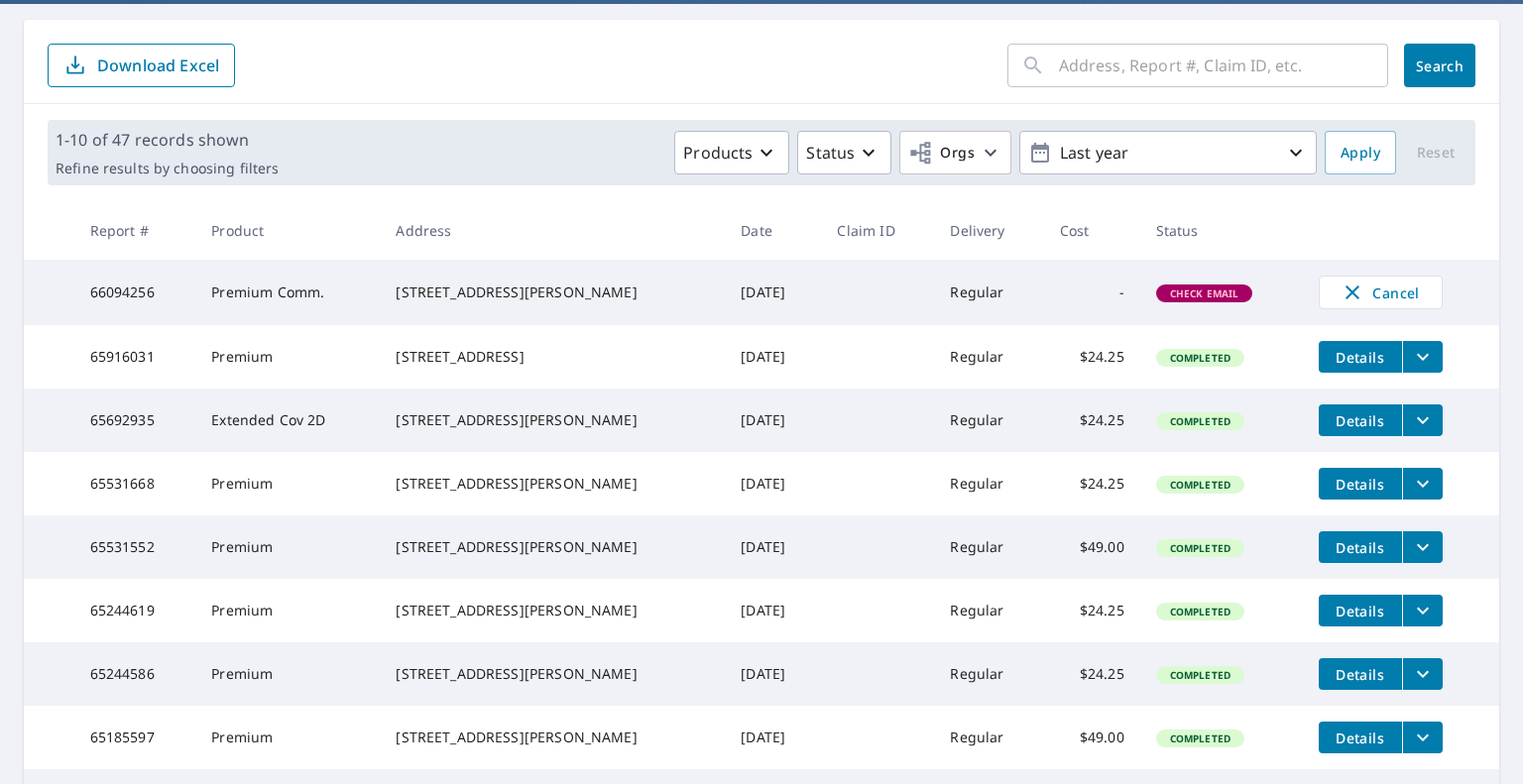 click 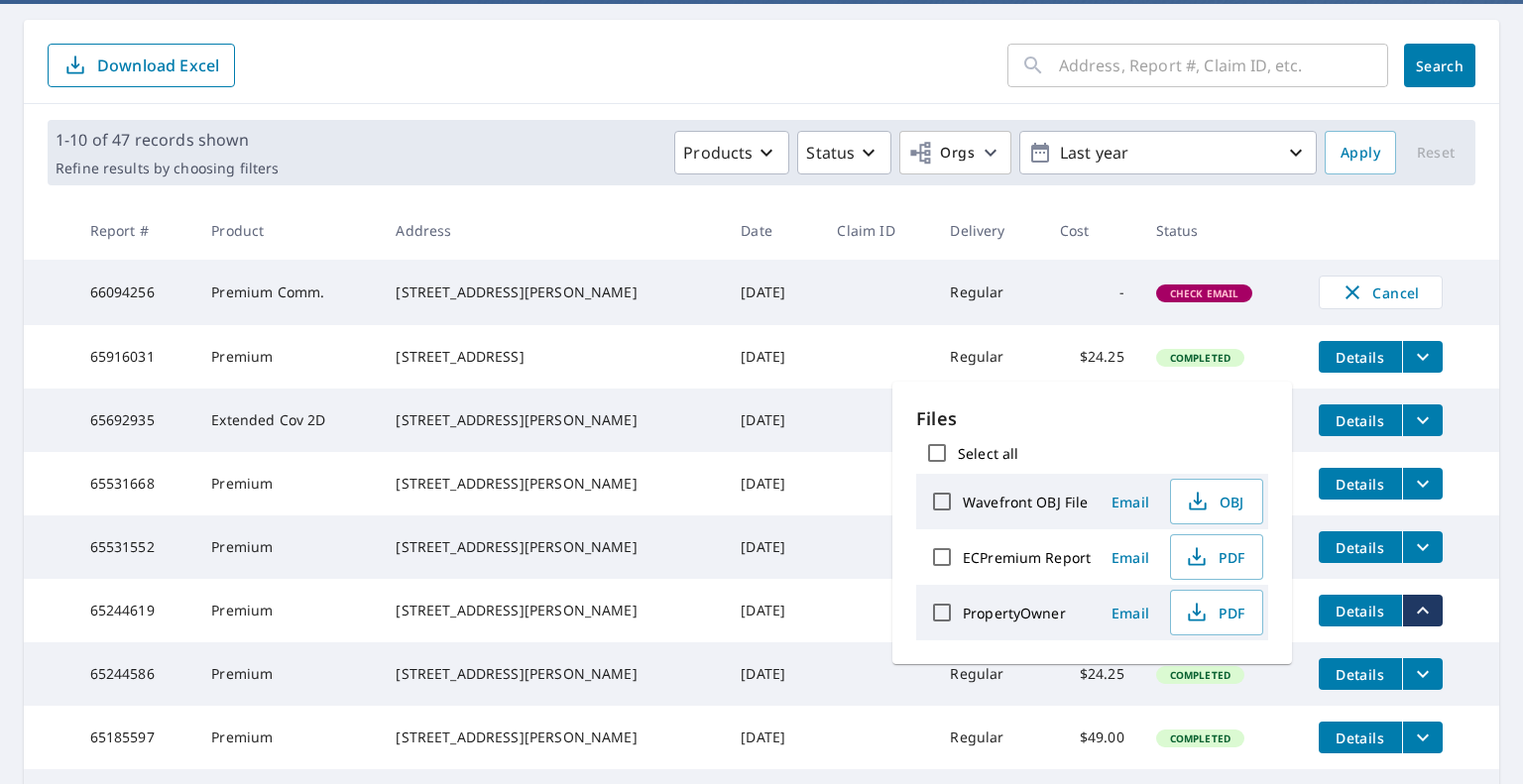click on "Details" at bounding box center [1360, 611] 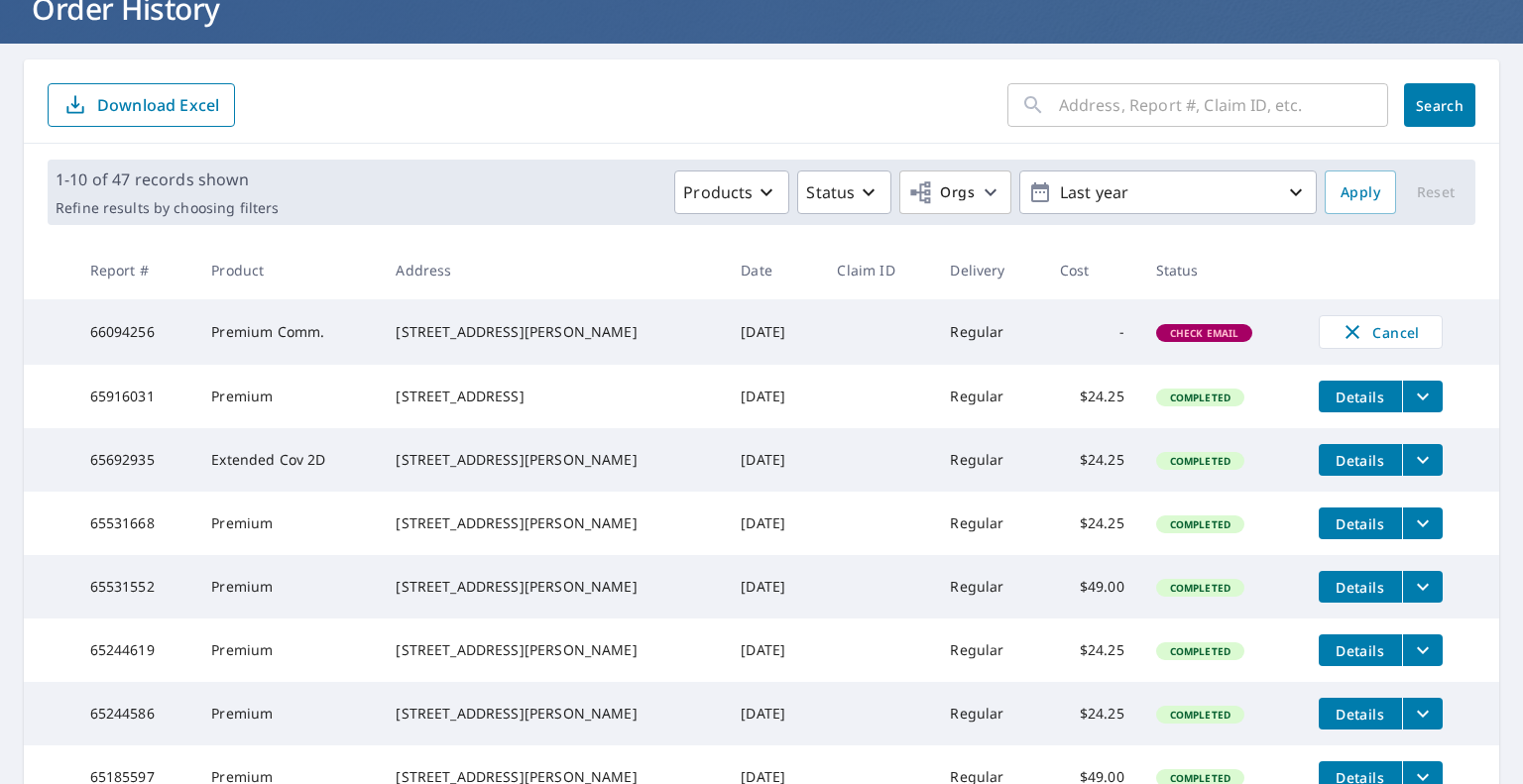click 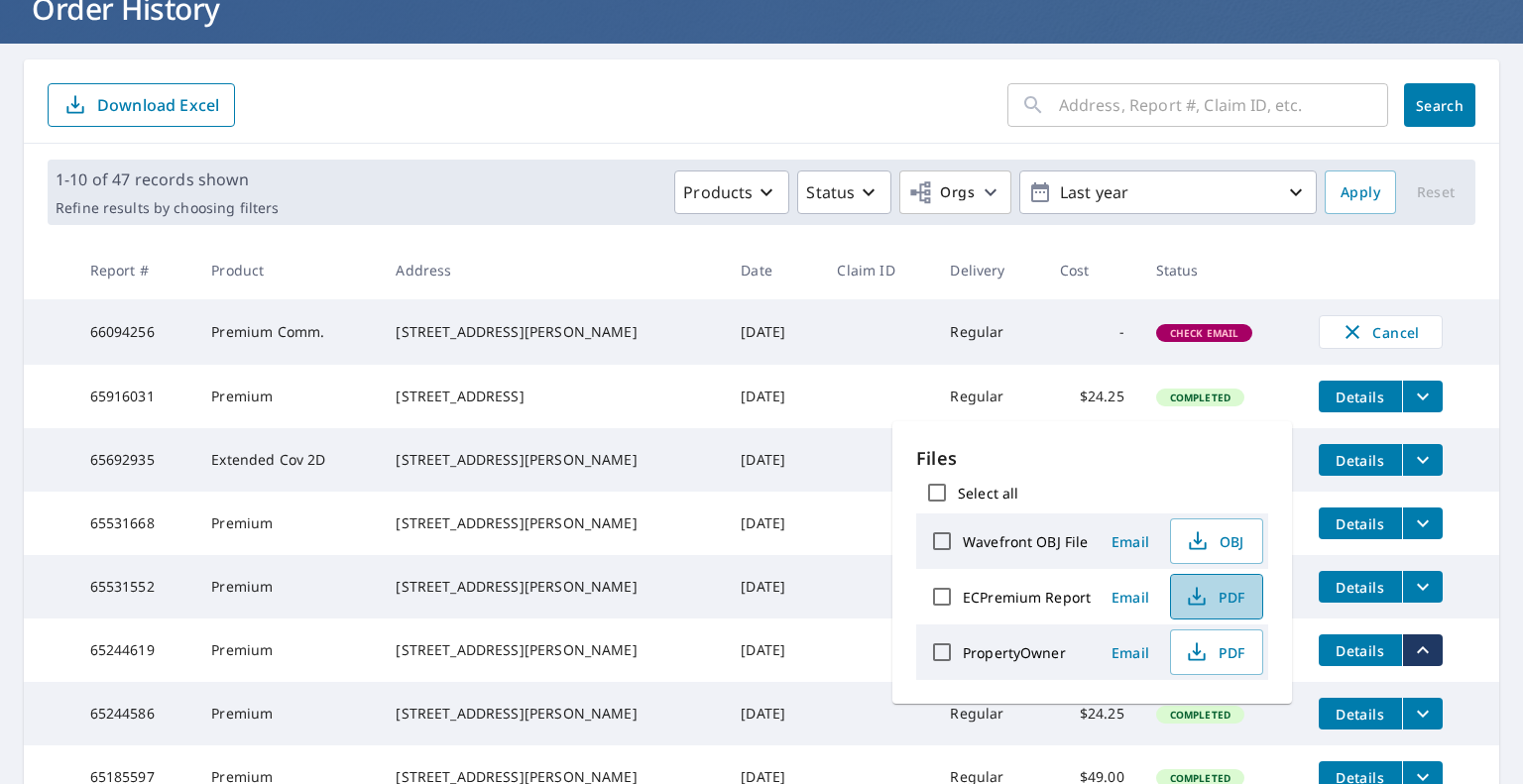 click 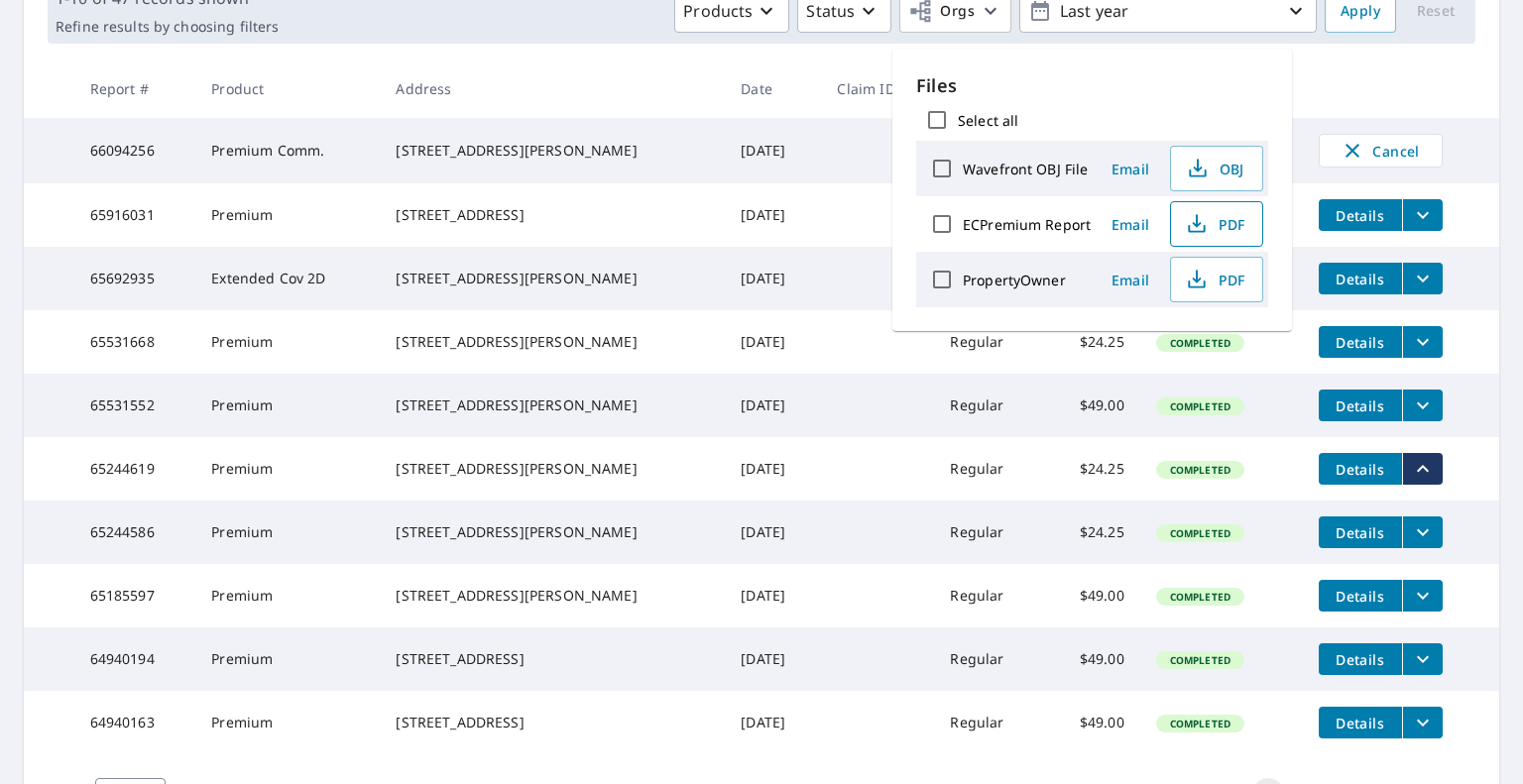 scroll, scrollTop: 0, scrollLeft: 0, axis: both 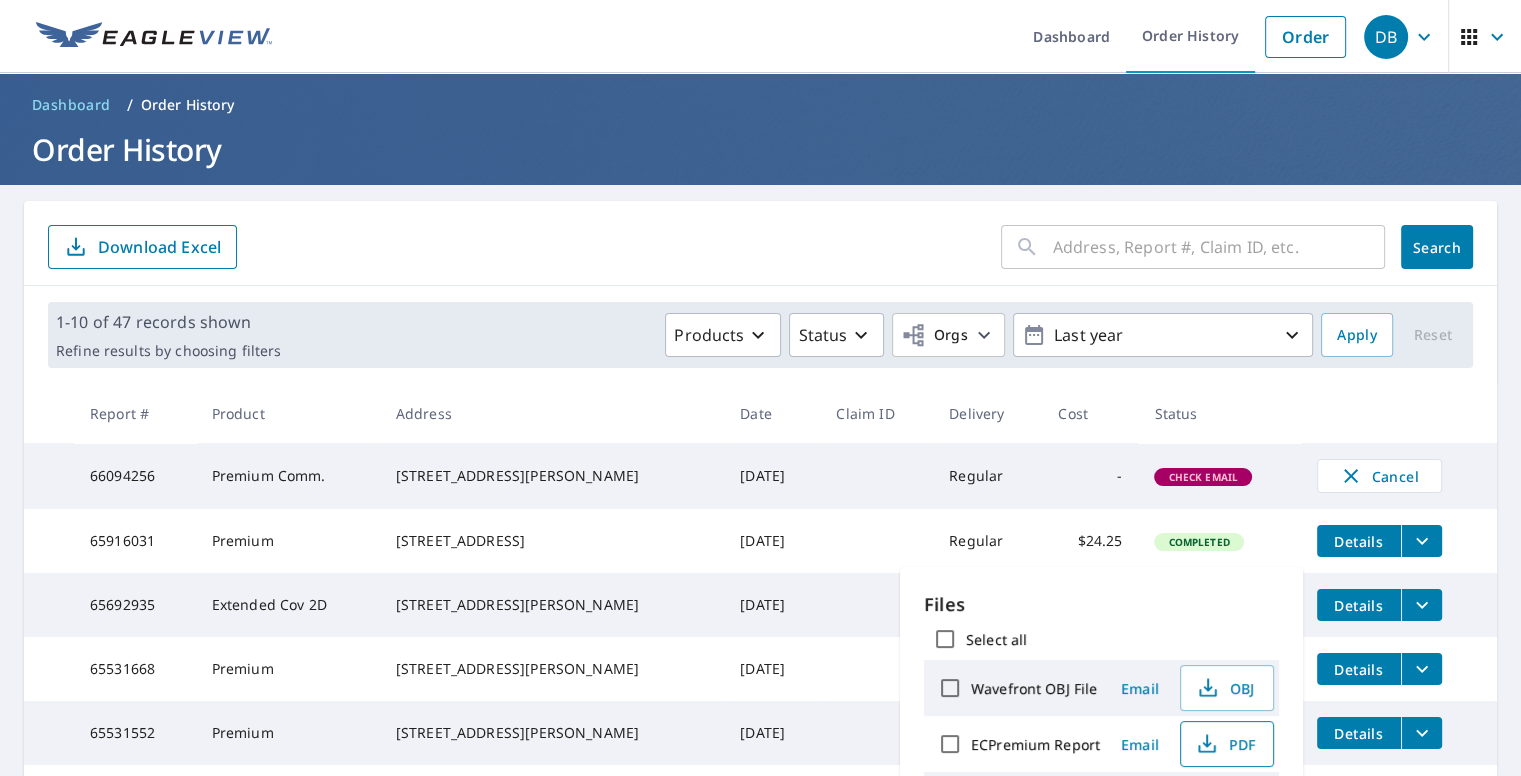 click at bounding box center [1219, 247] 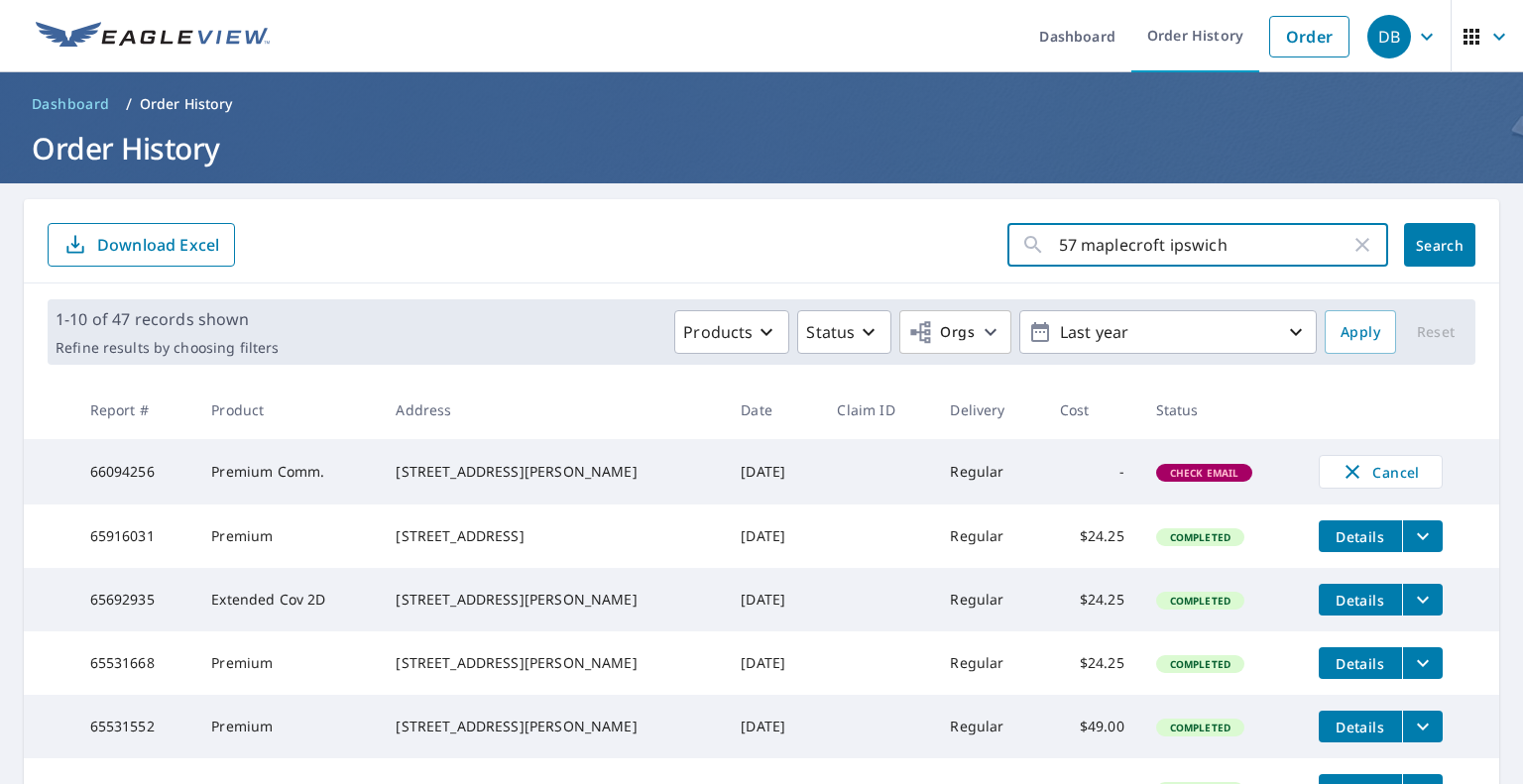 type on "57 maplecroft ipswich" 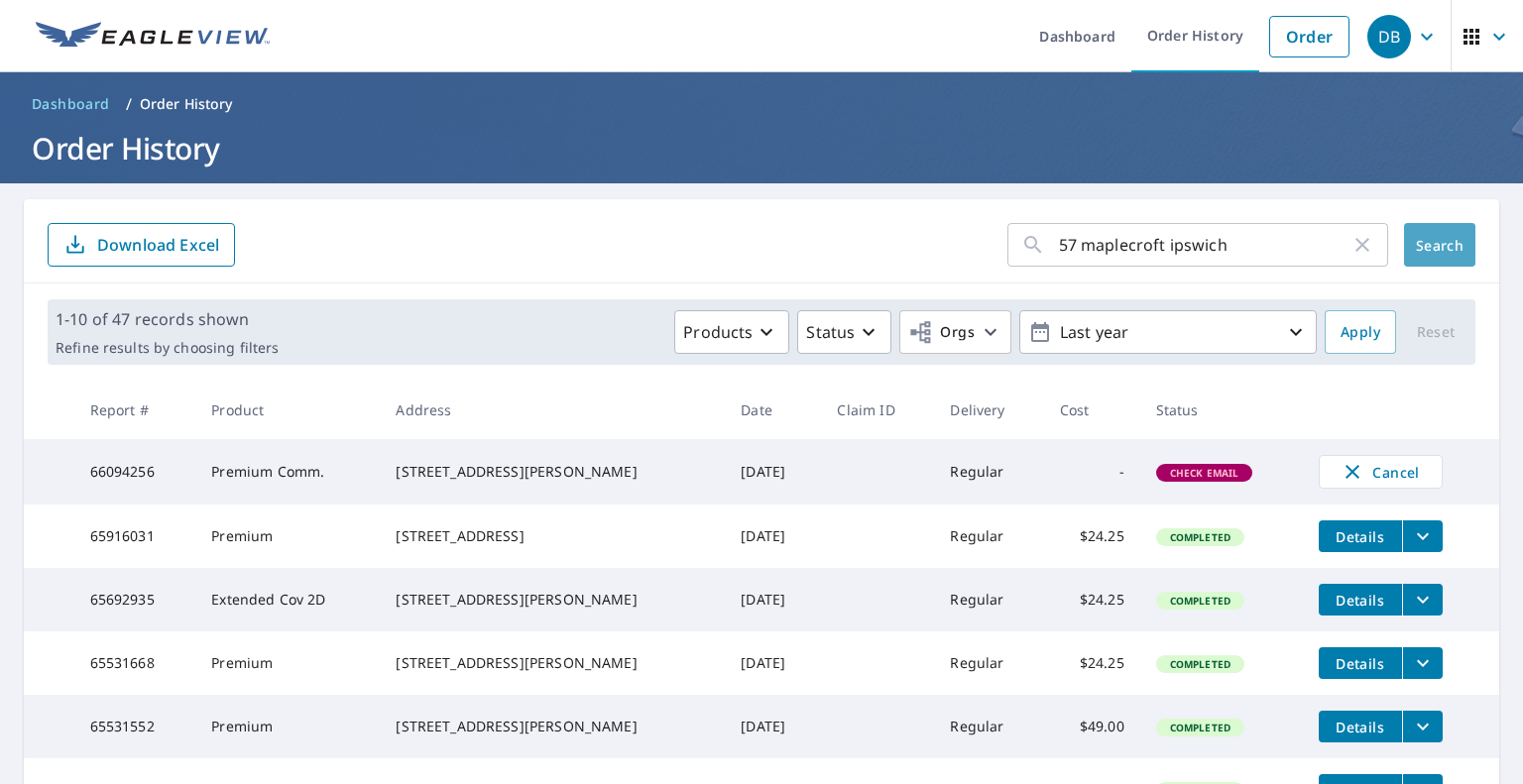 click on "Search" at bounding box center (1440, 245) 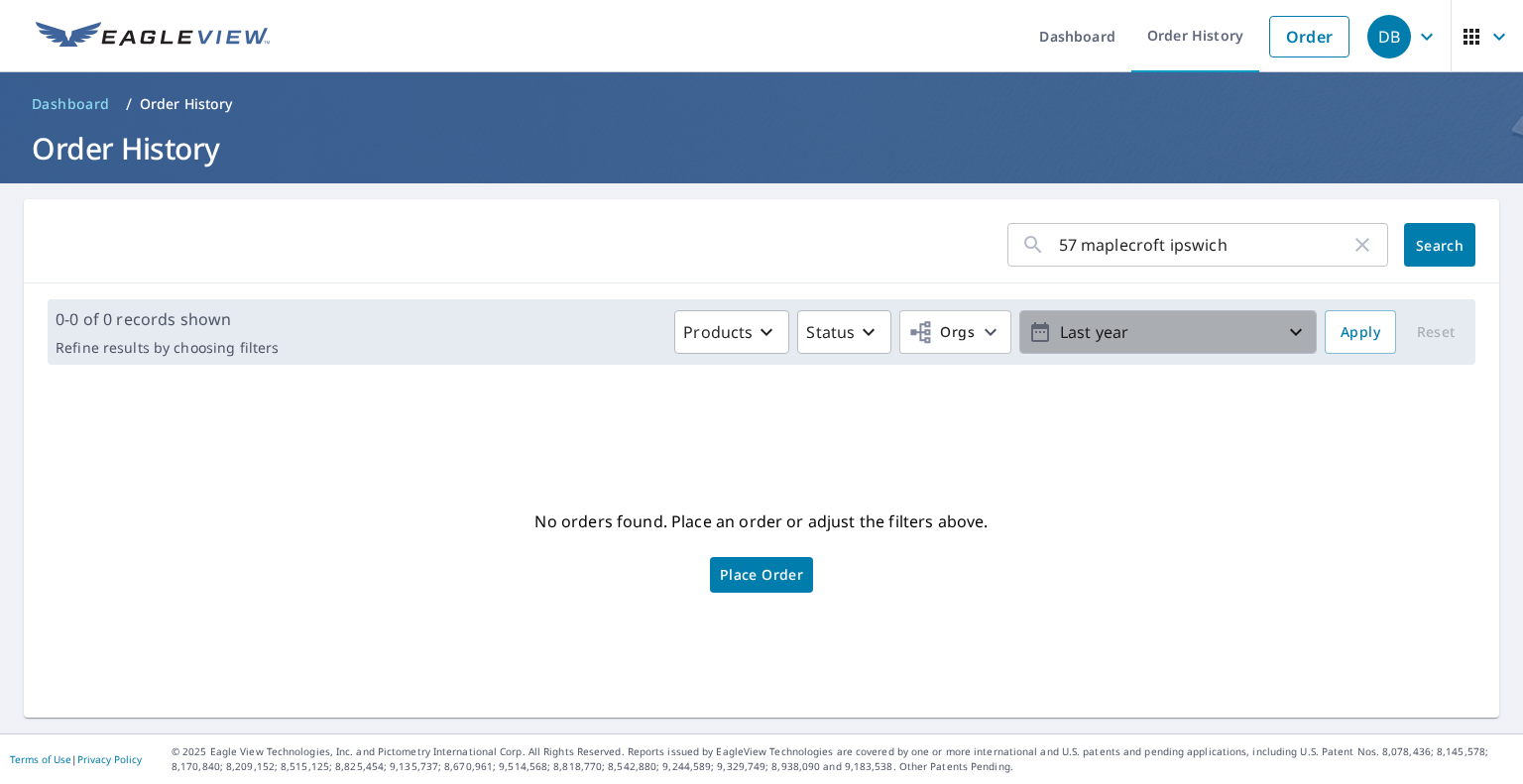 click on "Last year" at bounding box center (1168, 332) 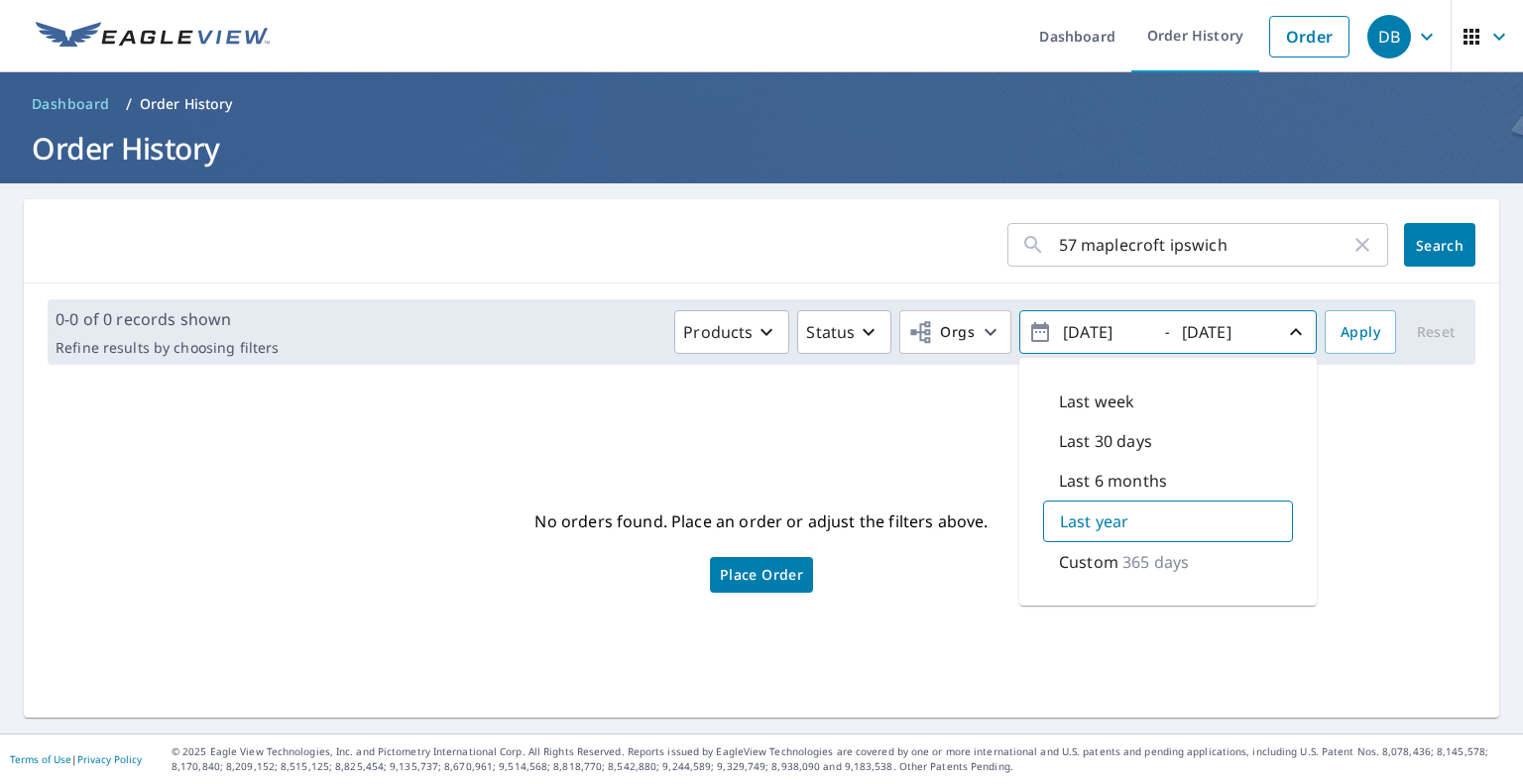 click on "Last 6 months" at bounding box center (1113, 481) 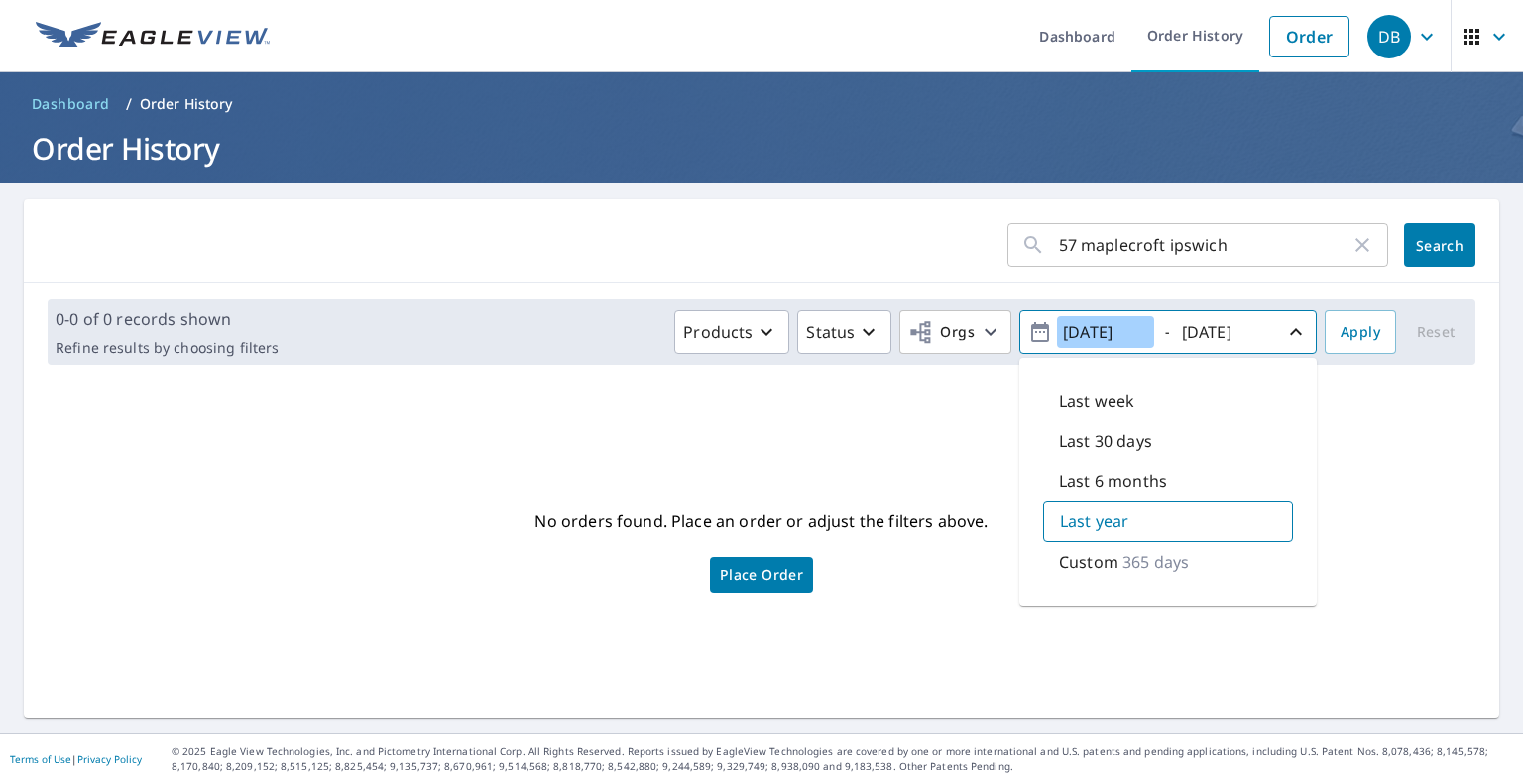 type on "2025/01/10" 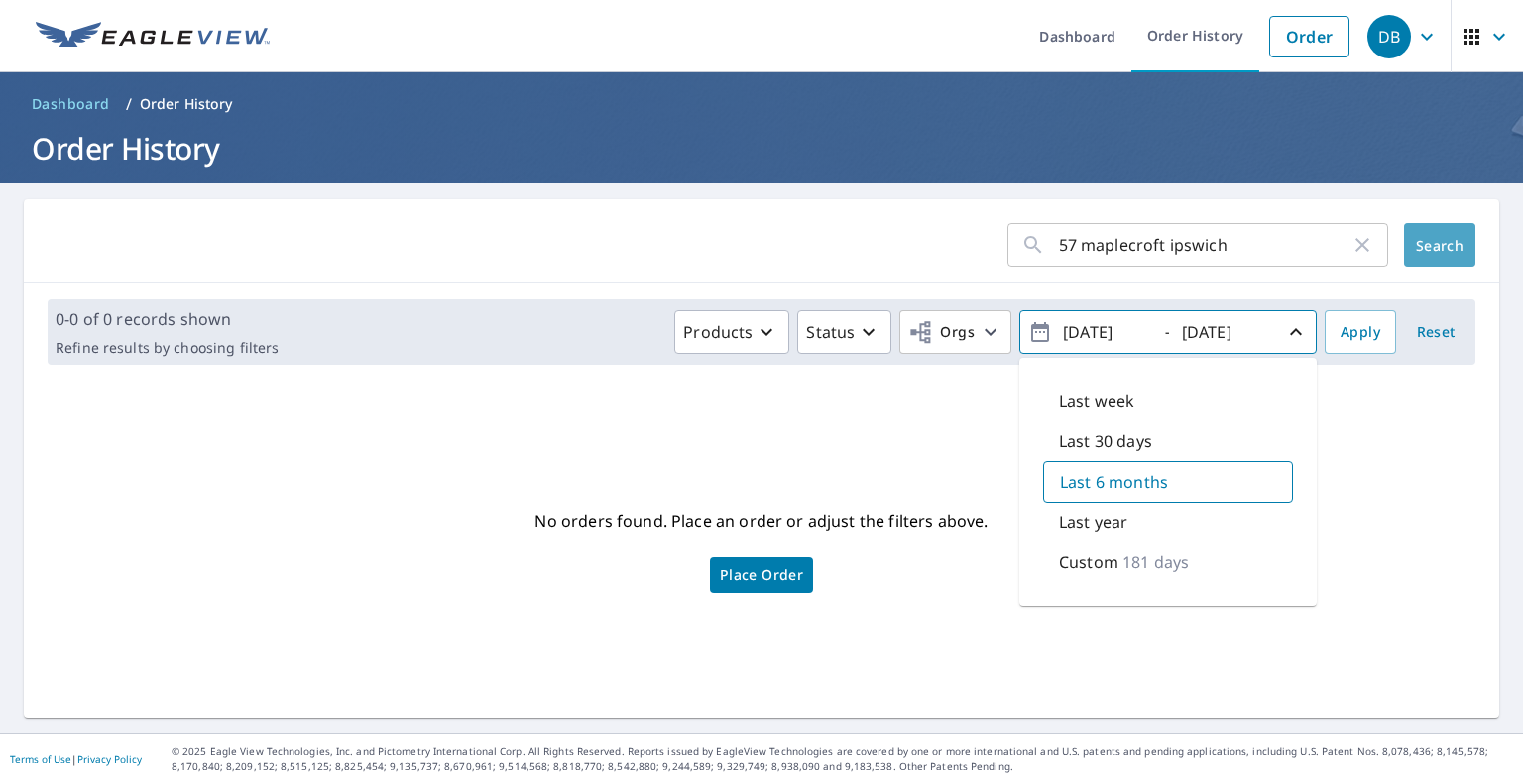 click on "Search" at bounding box center (1440, 245) 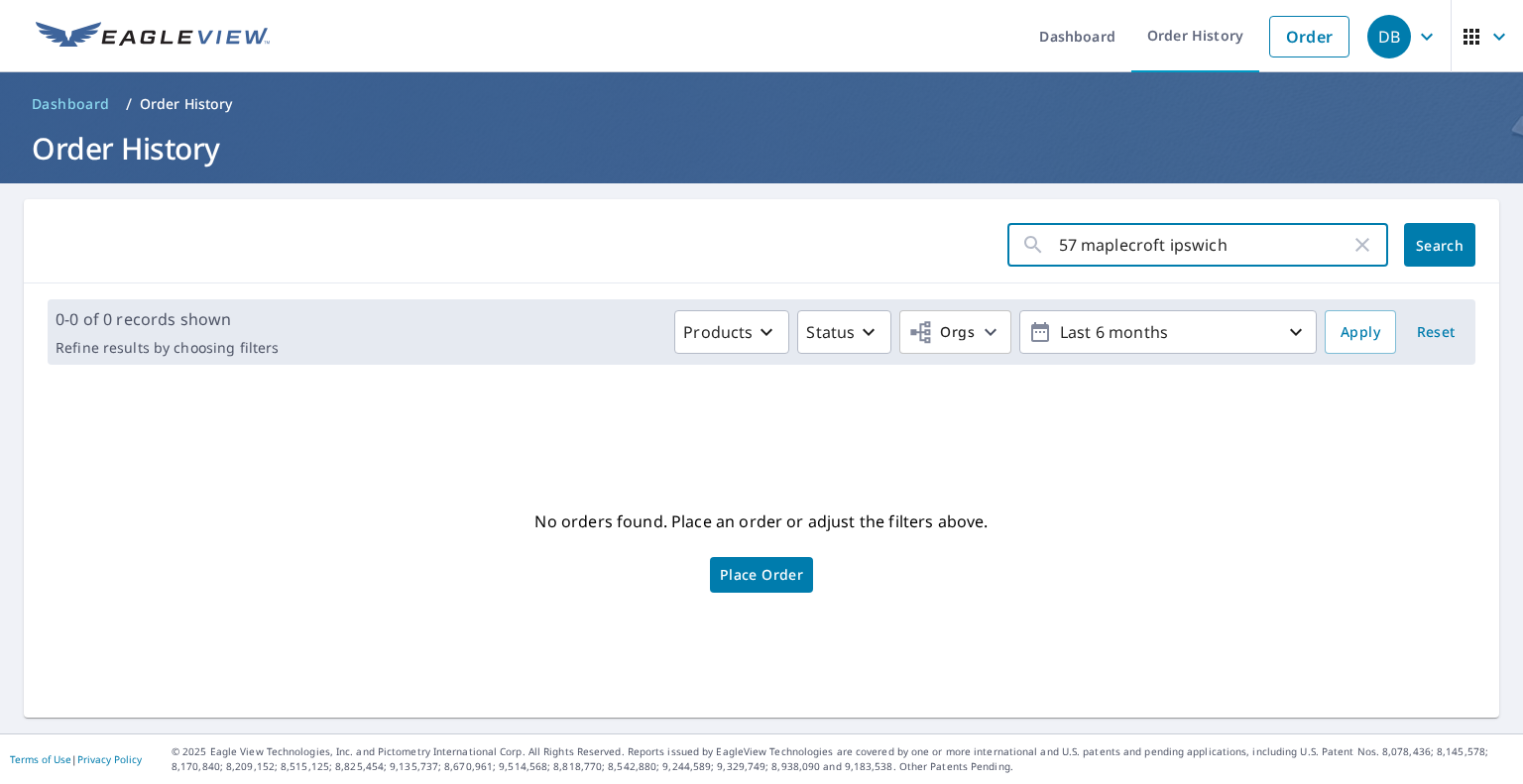 click on "57 maplecroft ipswich" at bounding box center [1205, 245] 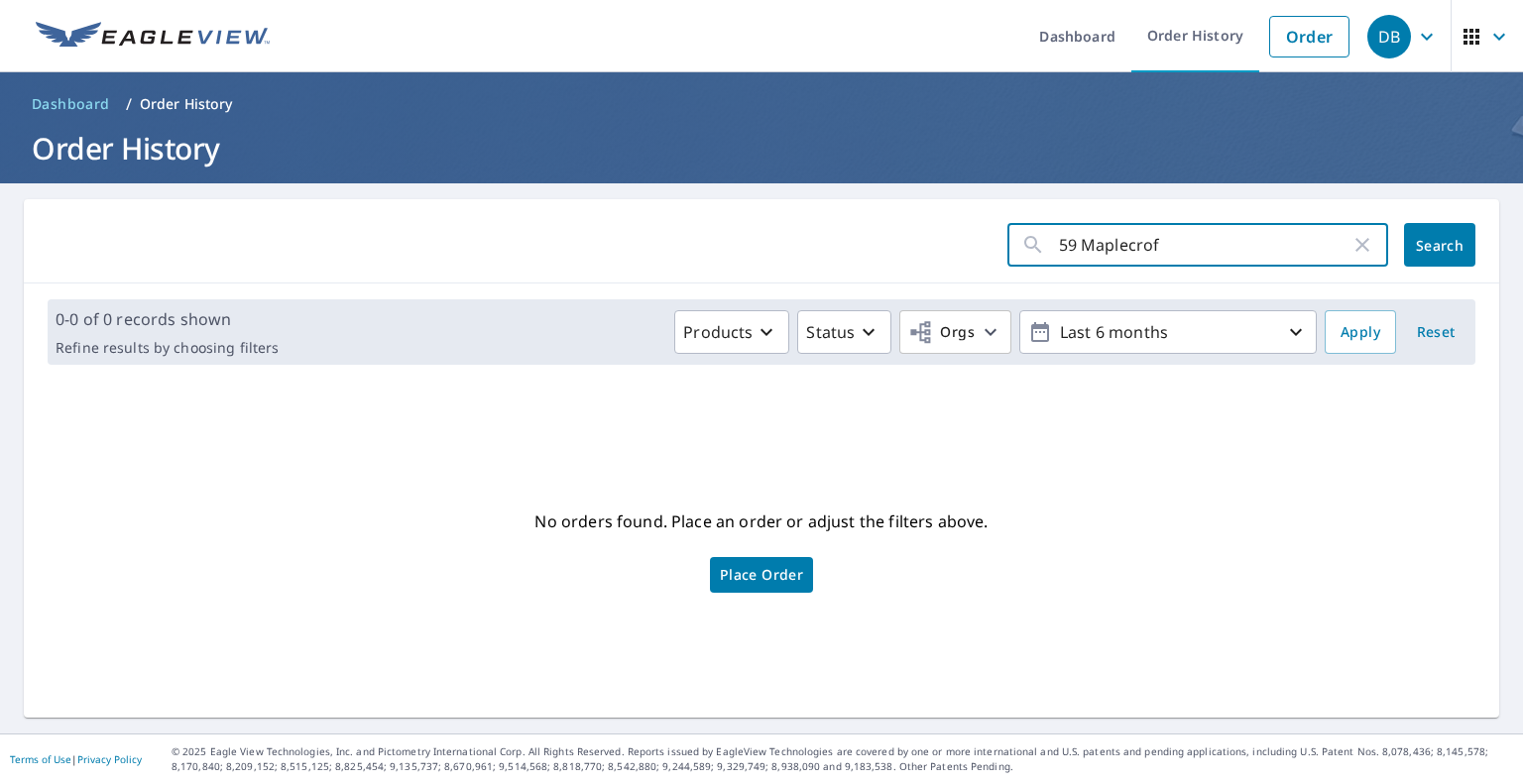 type on "59 Maplecroft" 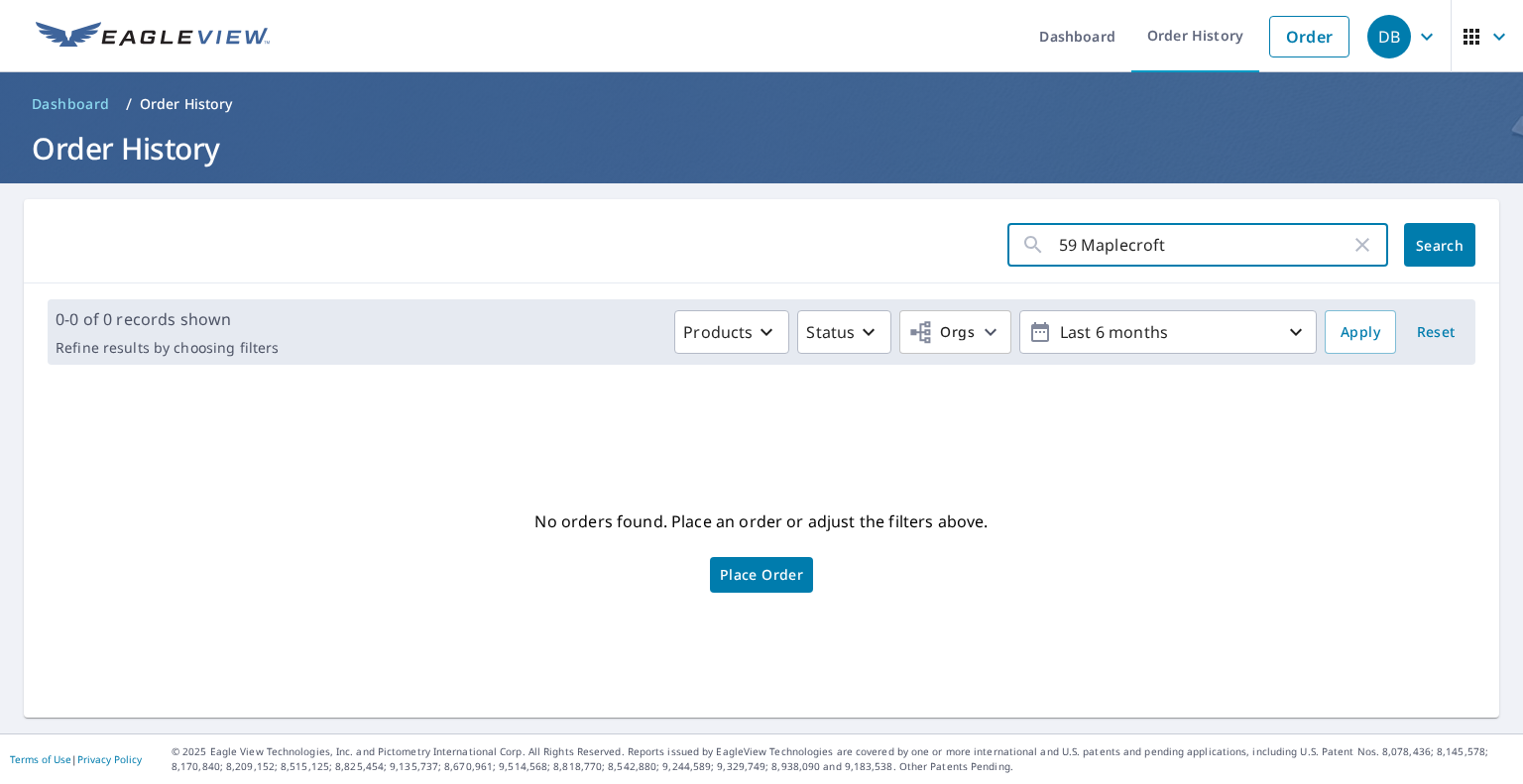 click on "Search" at bounding box center (1440, 245) 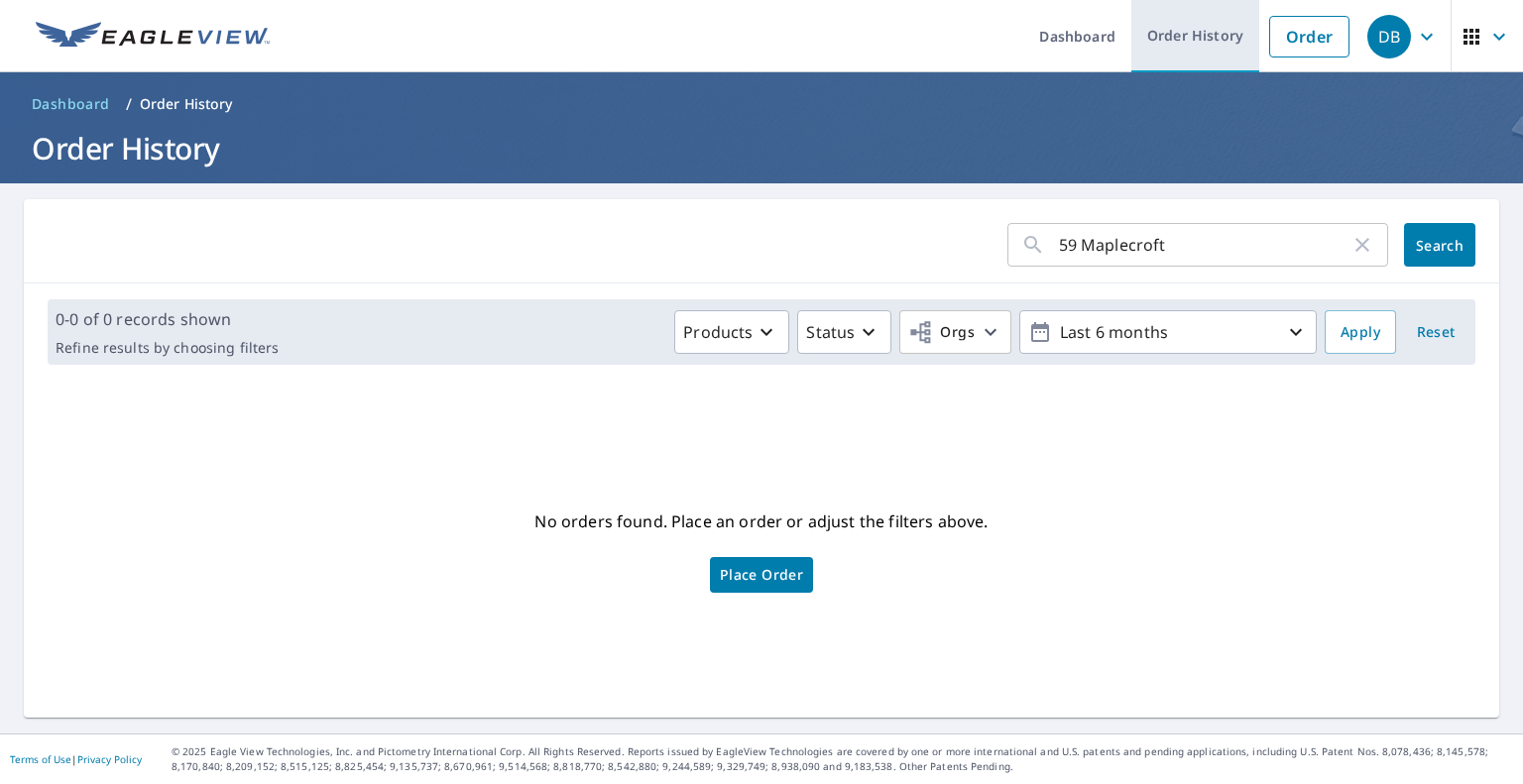 click on "Order History" at bounding box center [1195, 36] 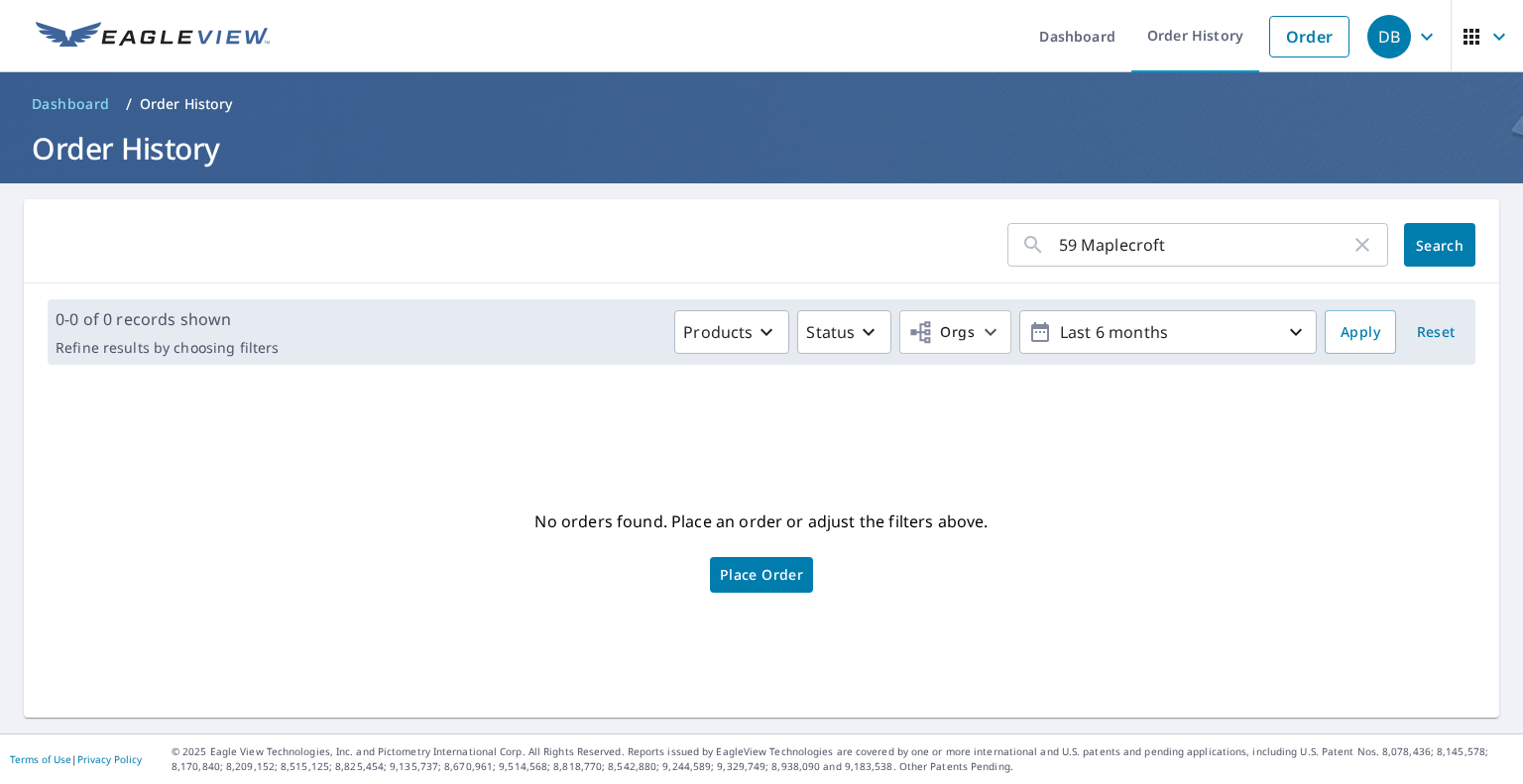 click on "DB" at bounding box center [1389, 37] 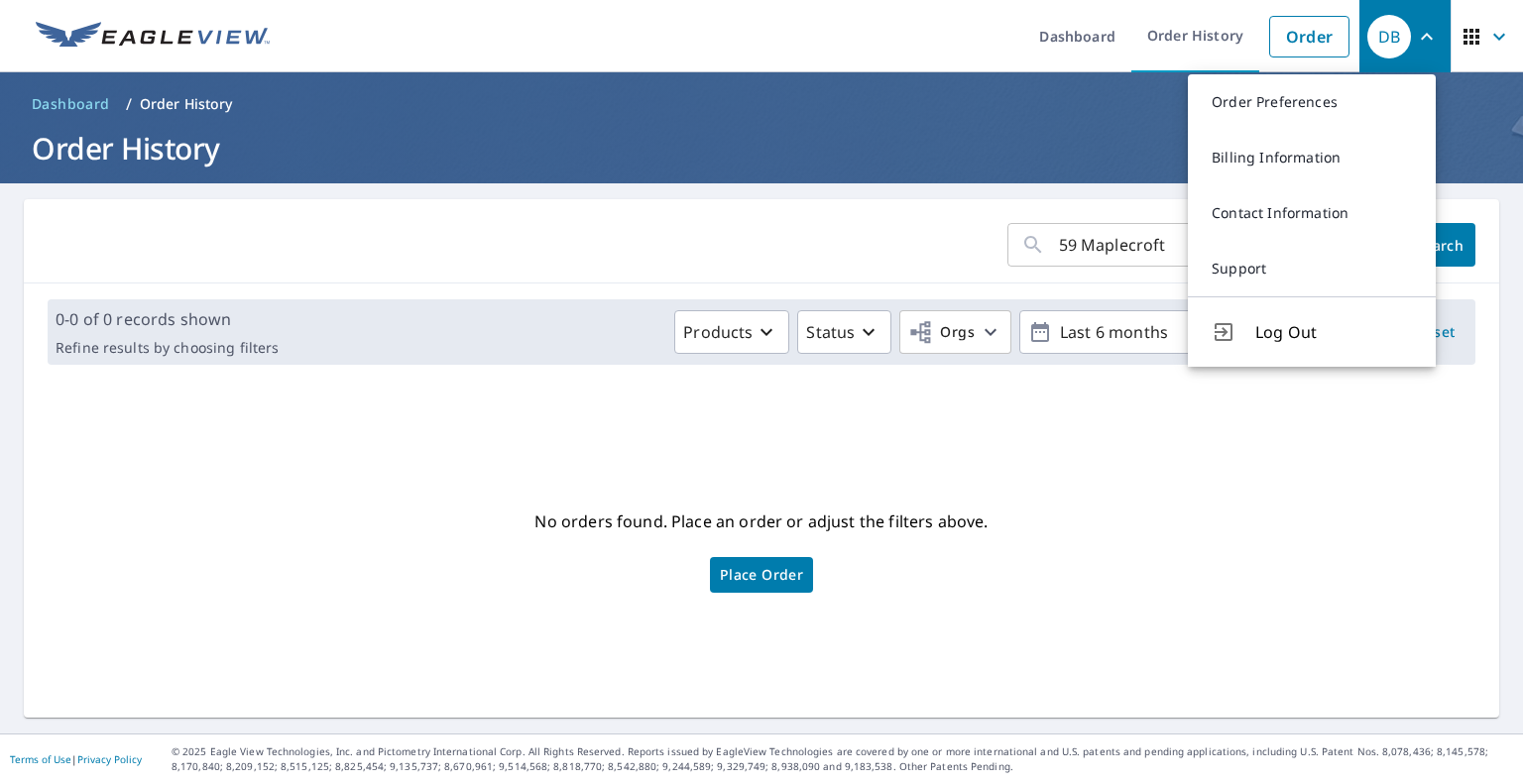 click on "59 Maplecroft ​ Search" at bounding box center (762, 241) 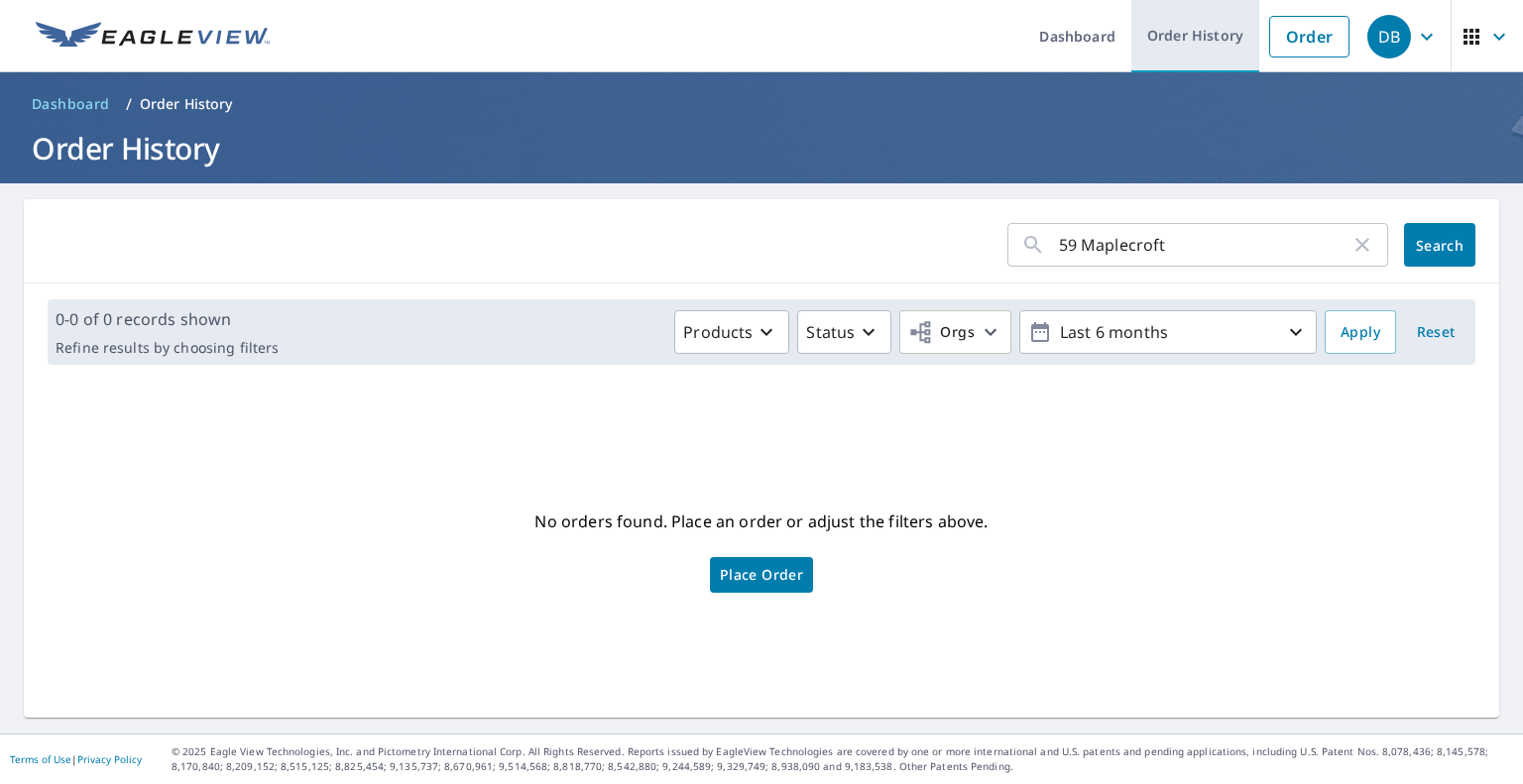 click on "Order History" at bounding box center [1195, 36] 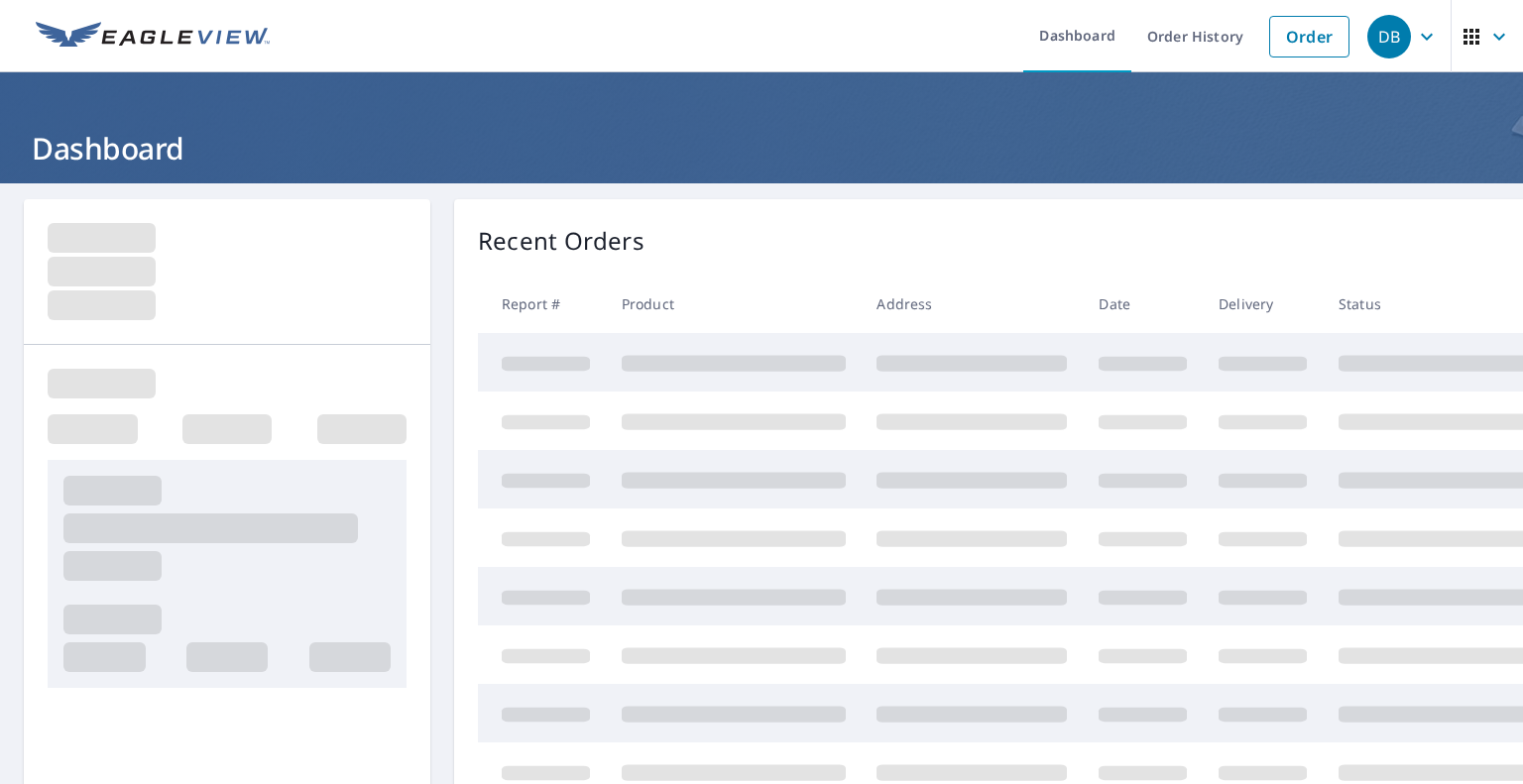 scroll, scrollTop: 0, scrollLeft: 0, axis: both 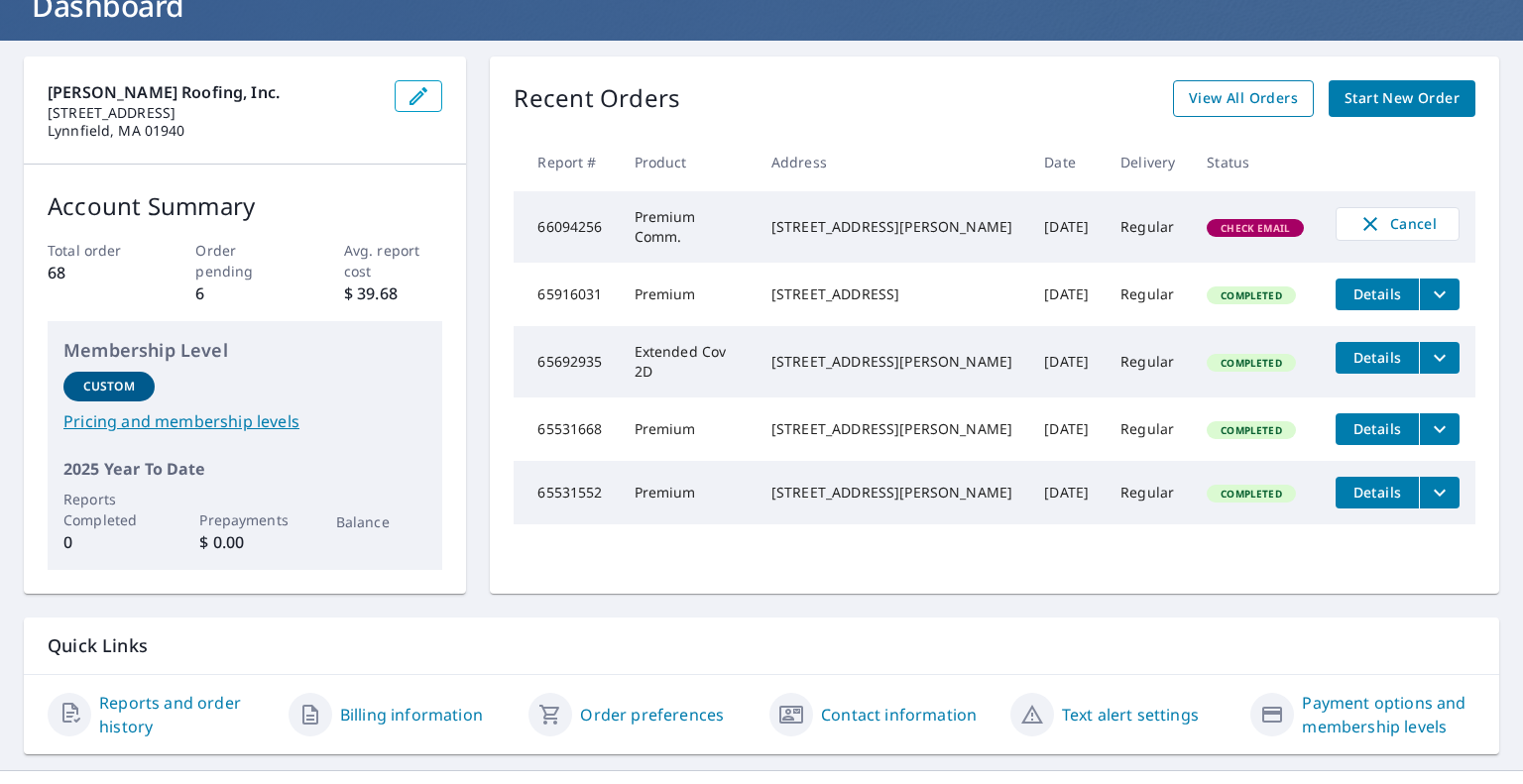 click on "View All Orders" at bounding box center (1243, 98) 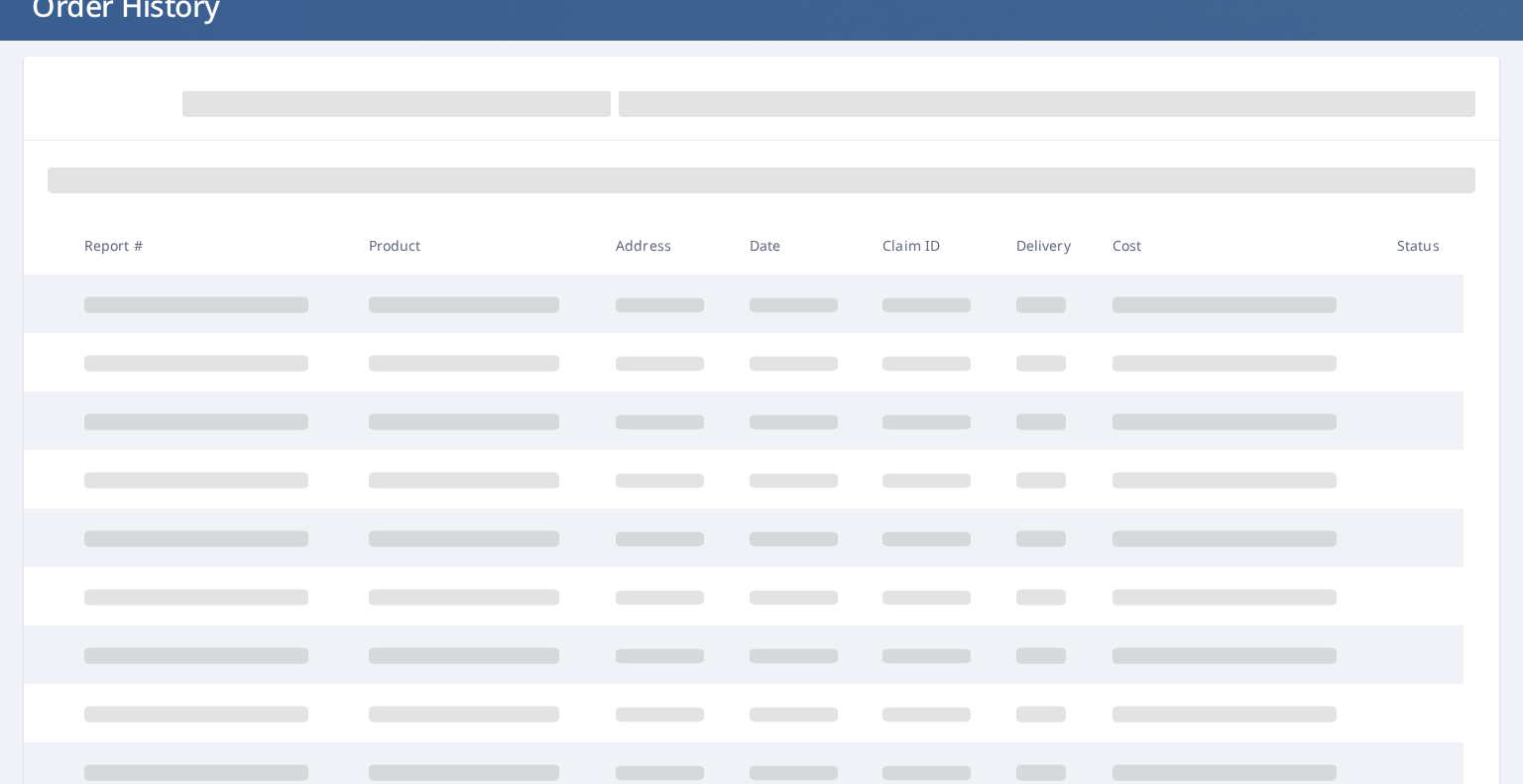 scroll, scrollTop: 143, scrollLeft: 0, axis: vertical 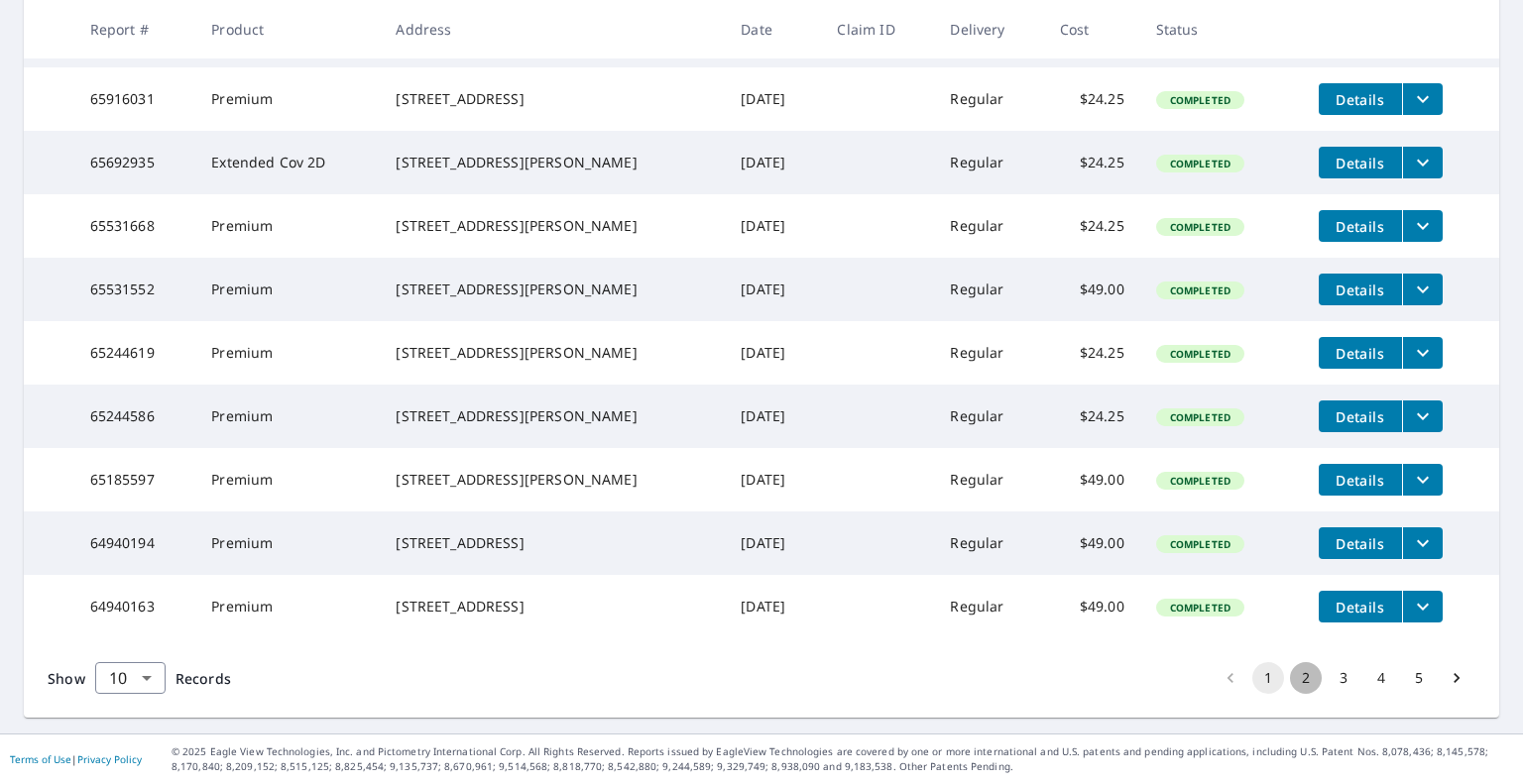 click on "2" at bounding box center (1306, 678) 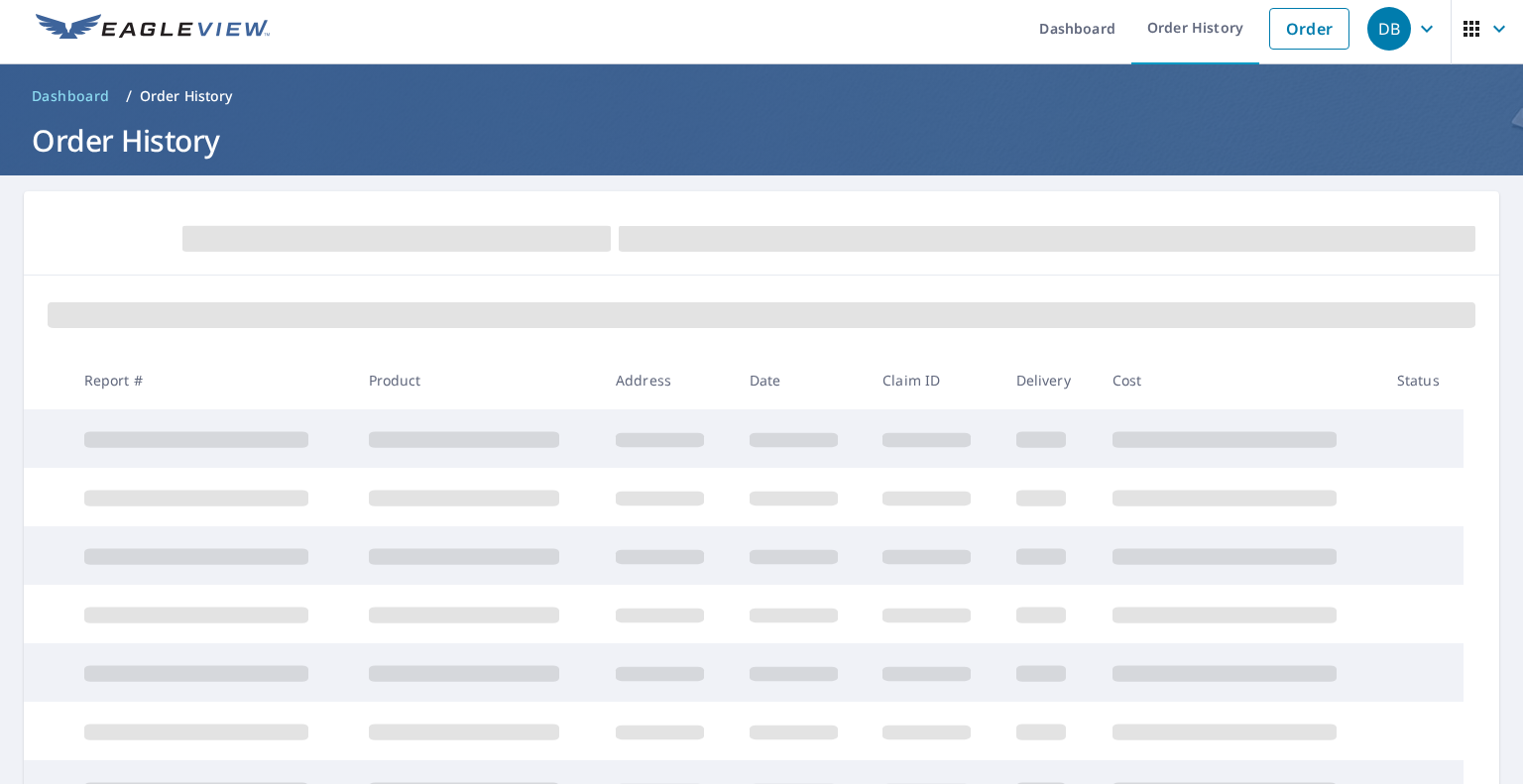 scroll, scrollTop: 0, scrollLeft: 0, axis: both 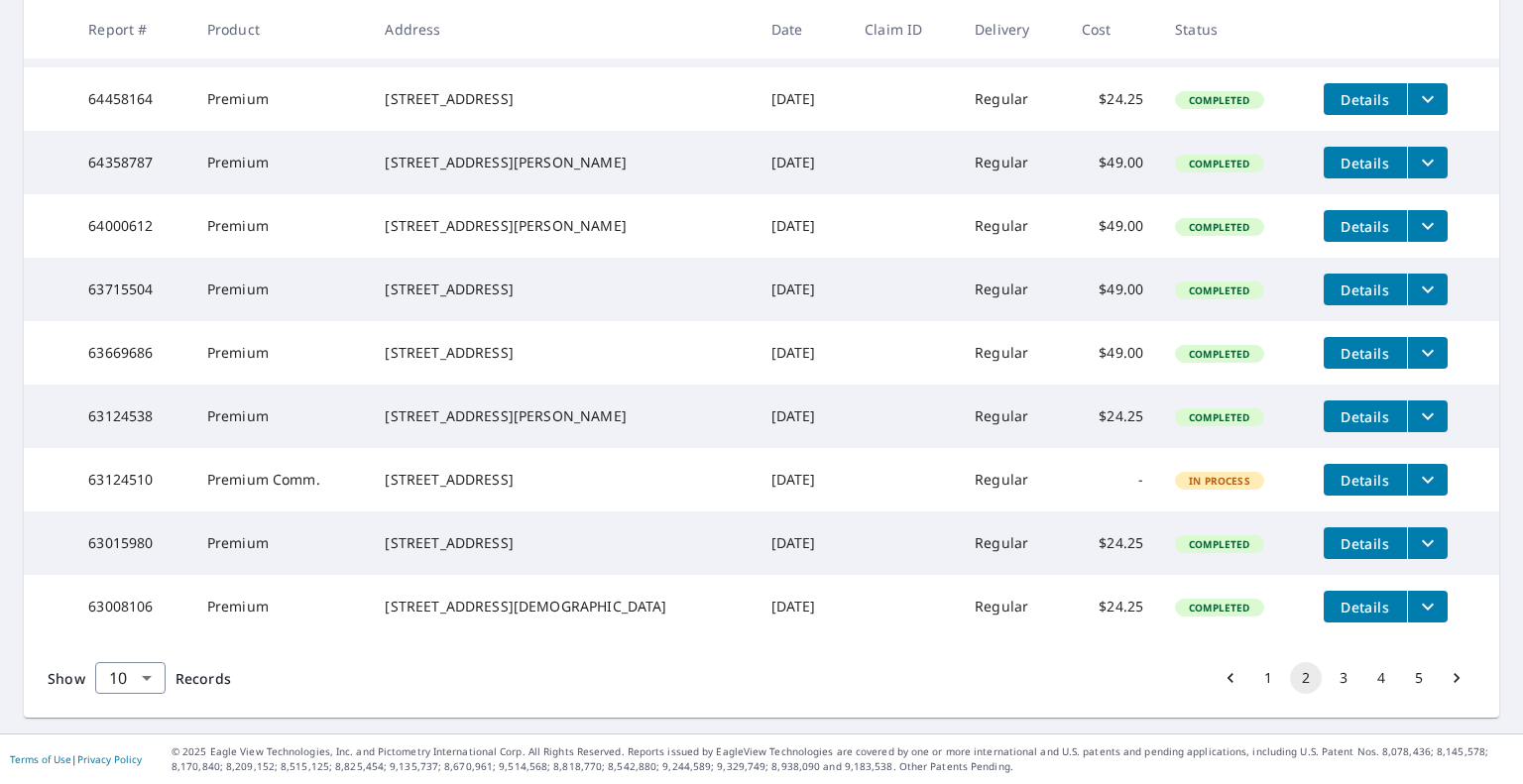 click on "3" at bounding box center (1344, 678) 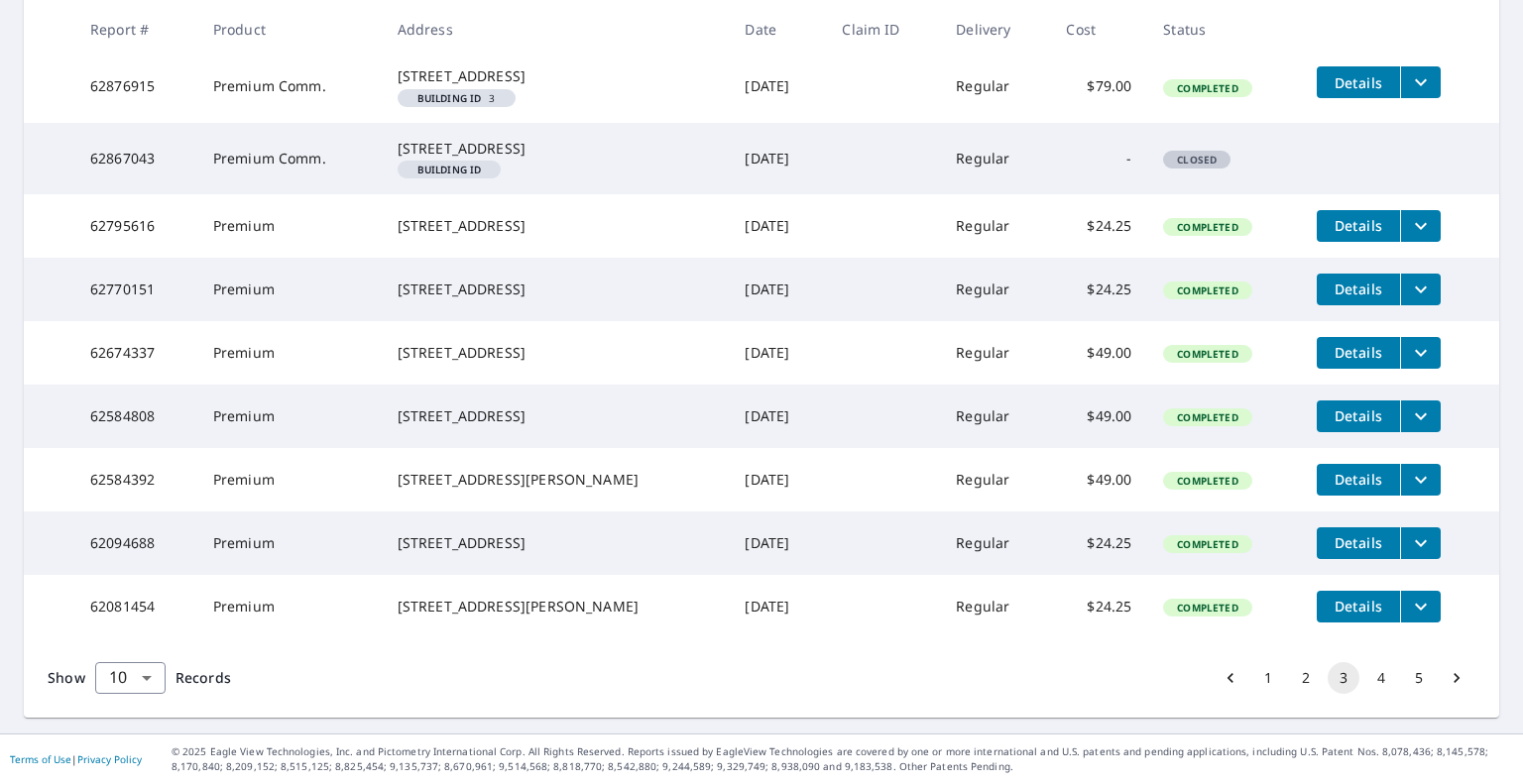 scroll, scrollTop: 554, scrollLeft: 0, axis: vertical 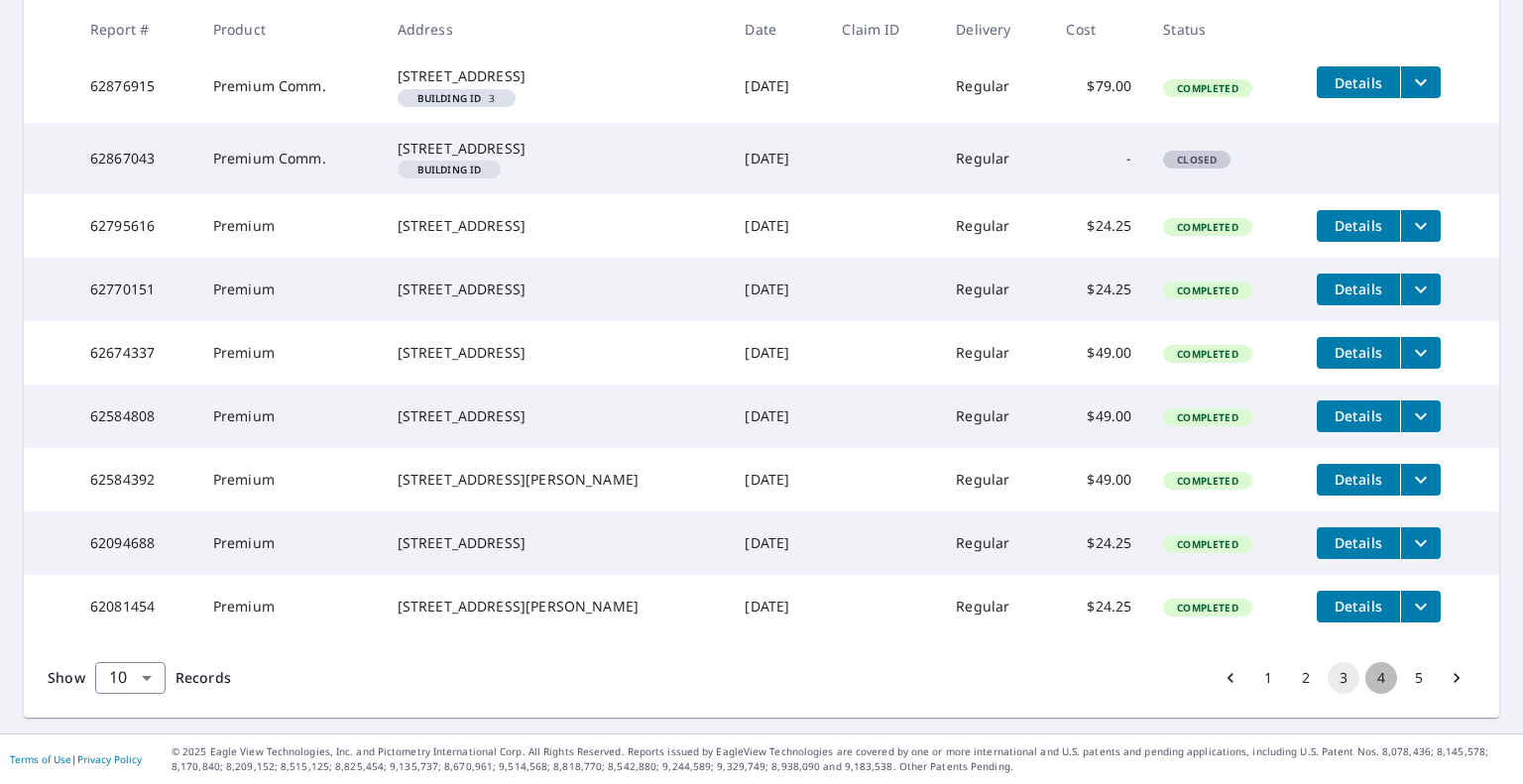 click on "4" at bounding box center [1381, 678] 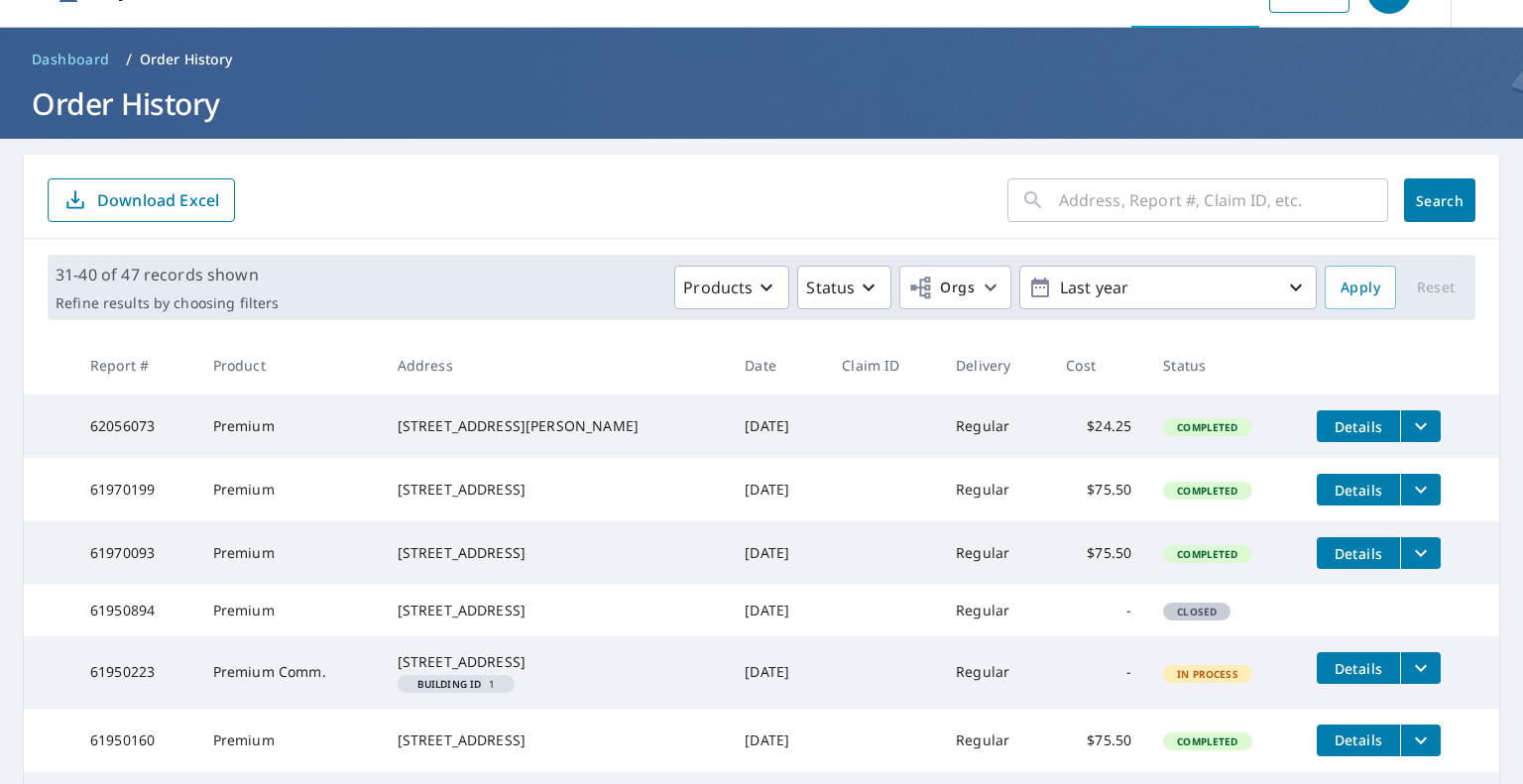 scroll, scrollTop: 0, scrollLeft: 0, axis: both 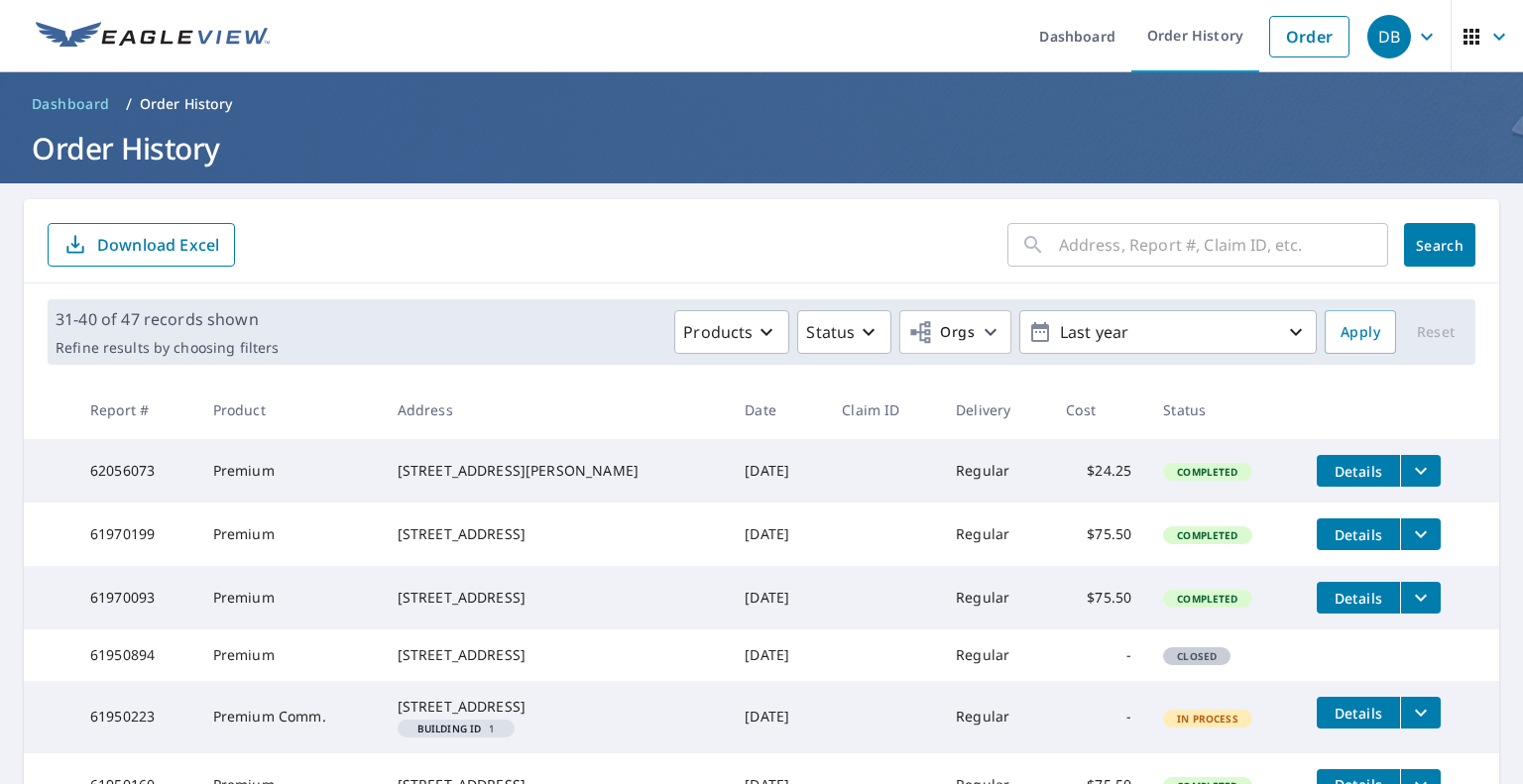click at bounding box center (1224, 245) 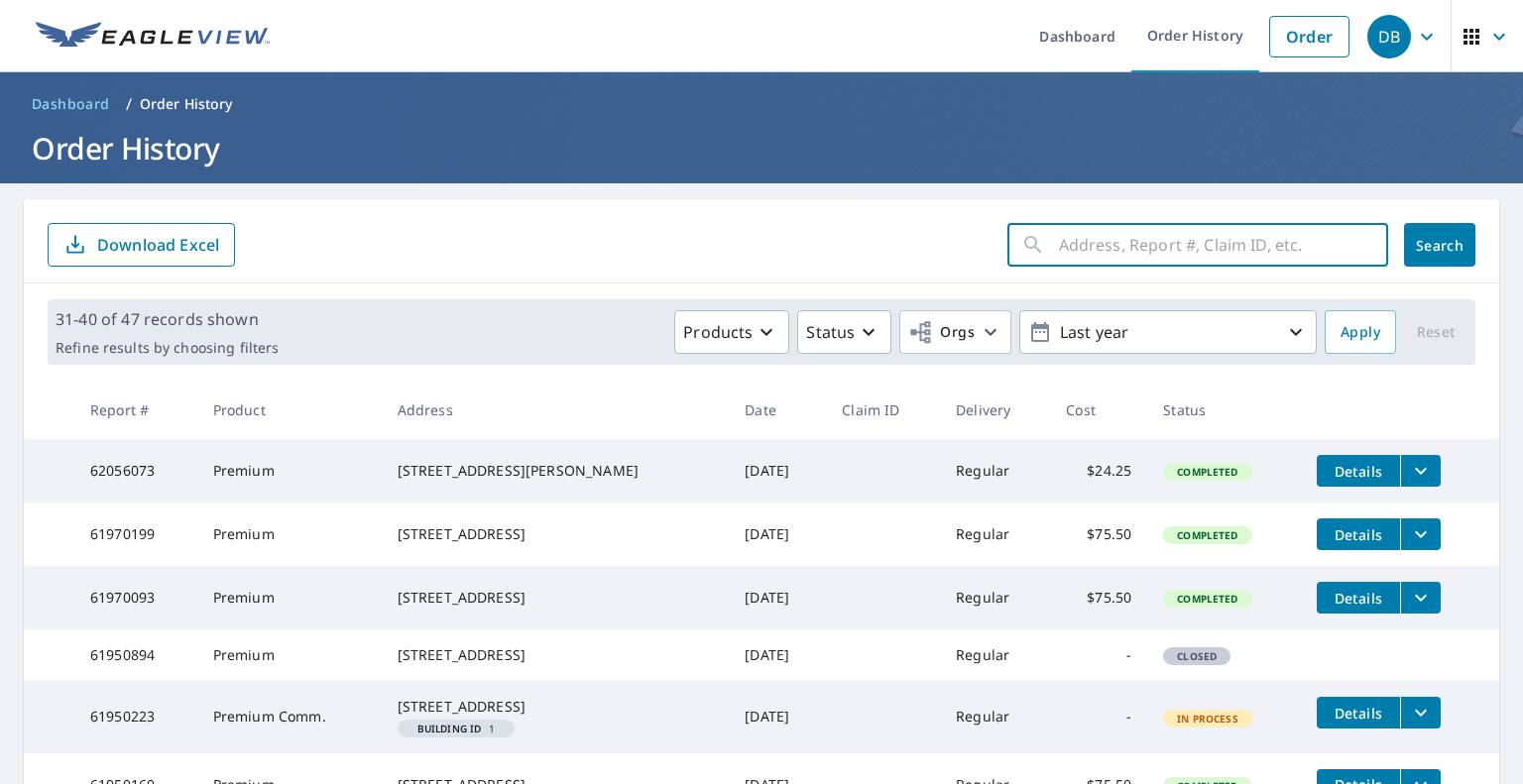 type on "57 maplecroft ipswich" 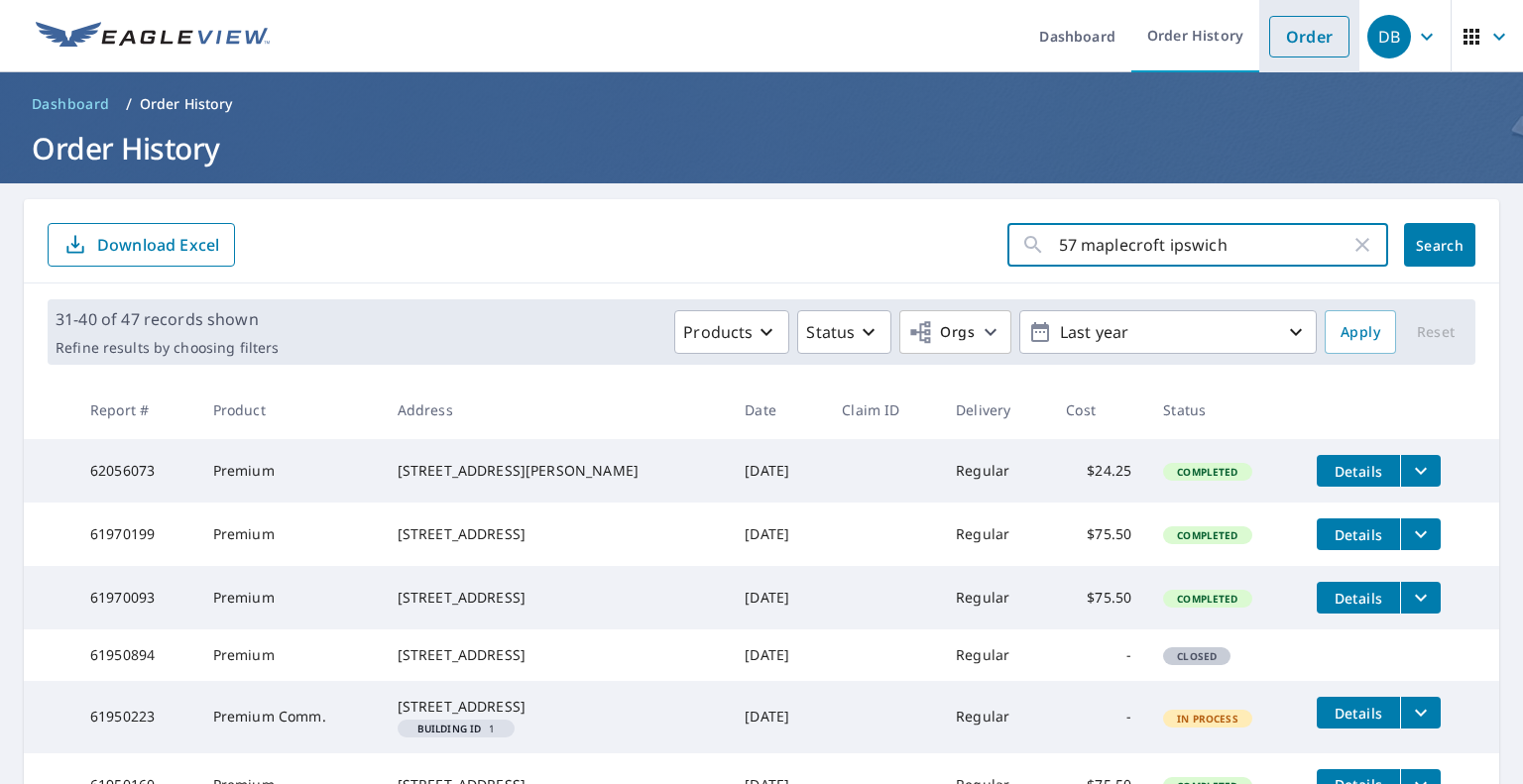 click on "Order" at bounding box center [1309, 37] 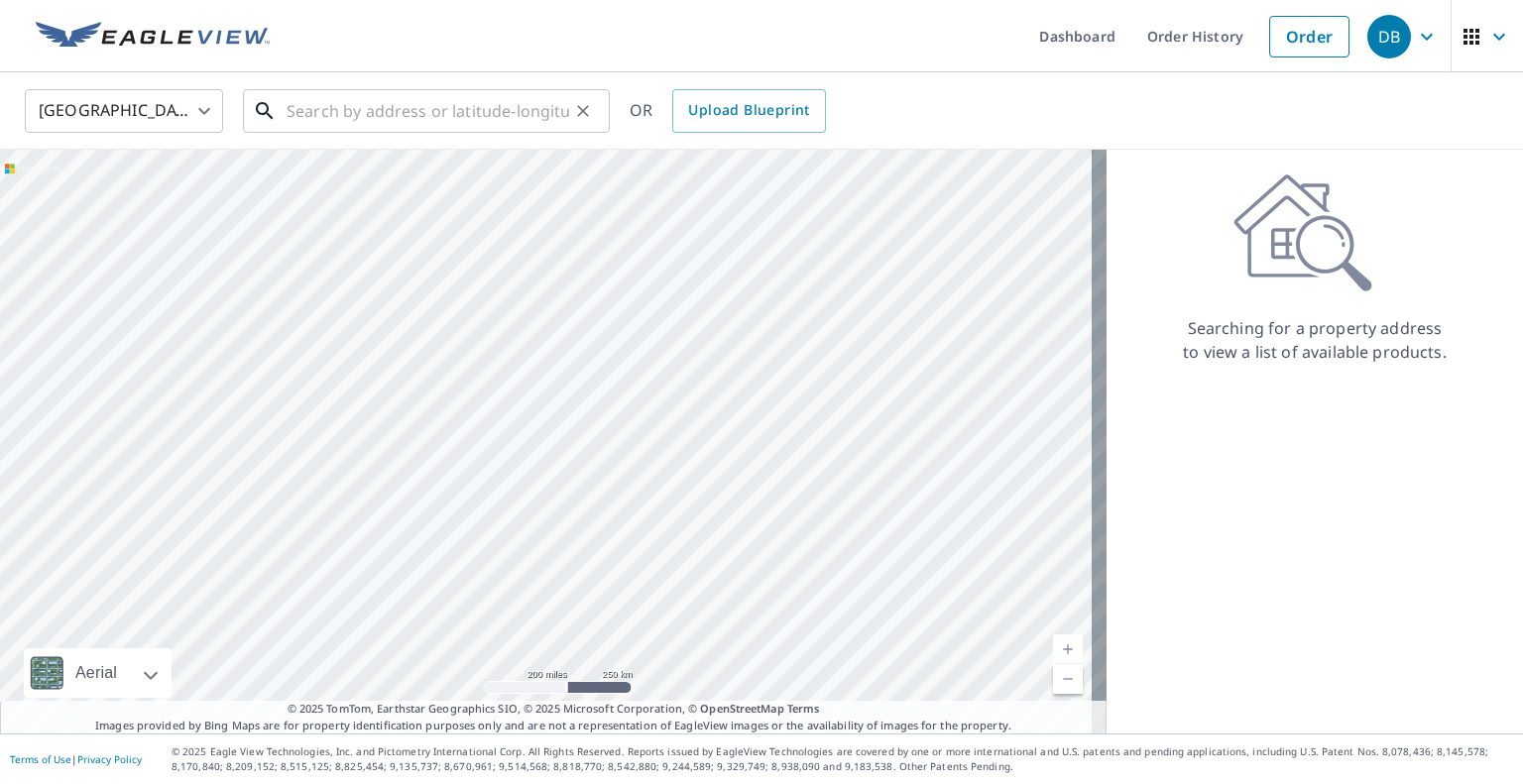 click at bounding box center (427, 111) 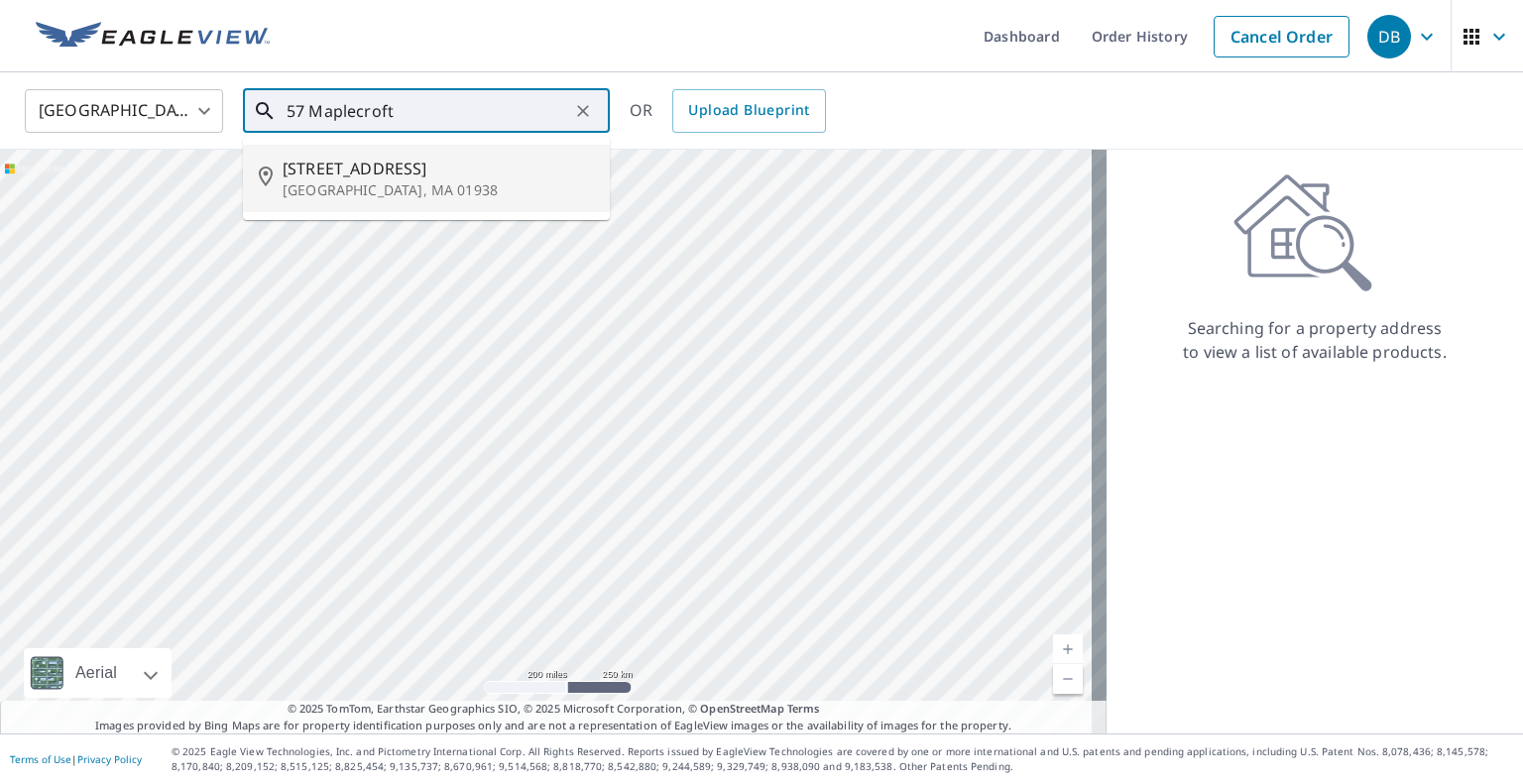 click on "Ipswich, MA 01938" at bounding box center (438, 190) 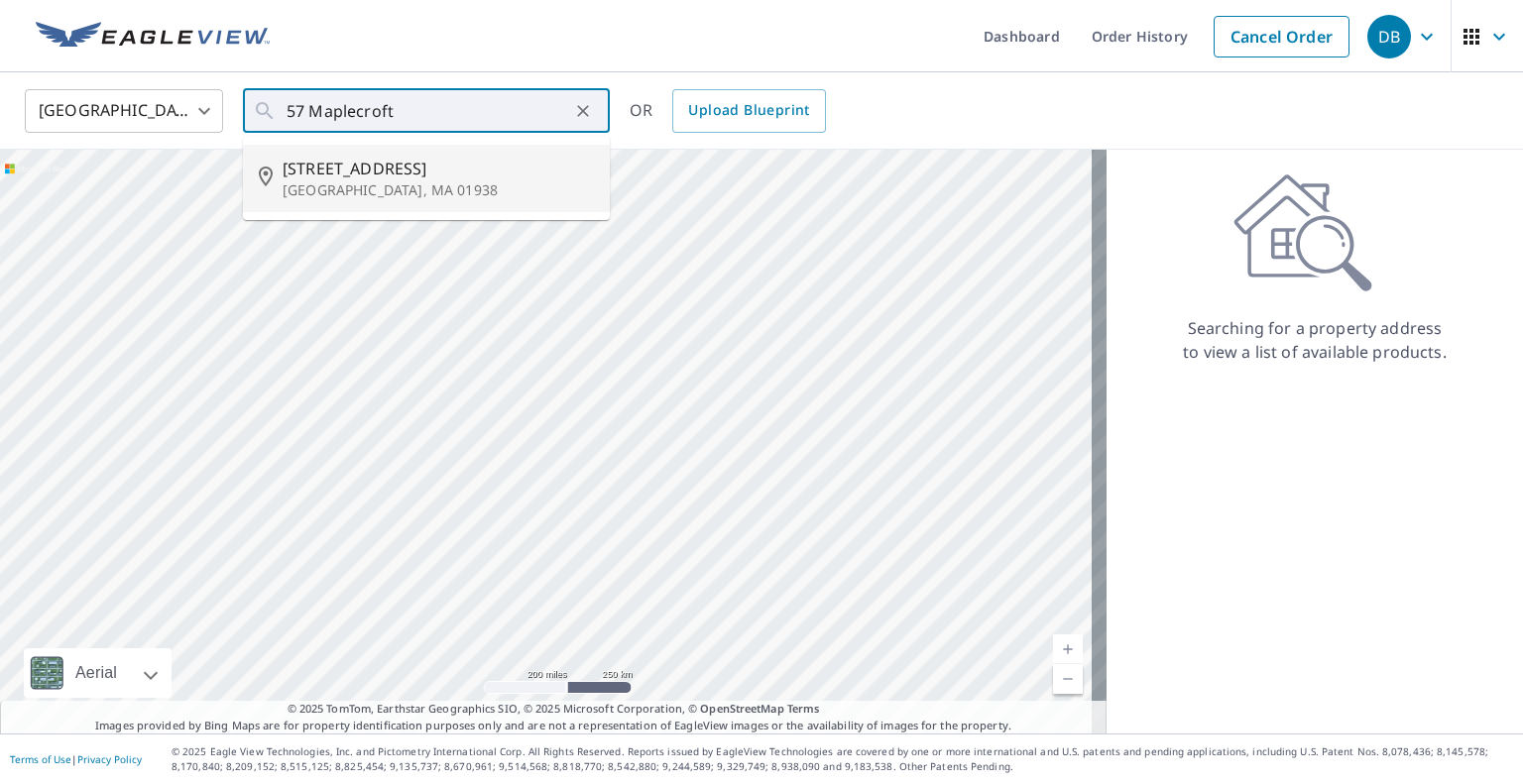 type on "57 Maplecroft Ln Ipswich, MA 01938" 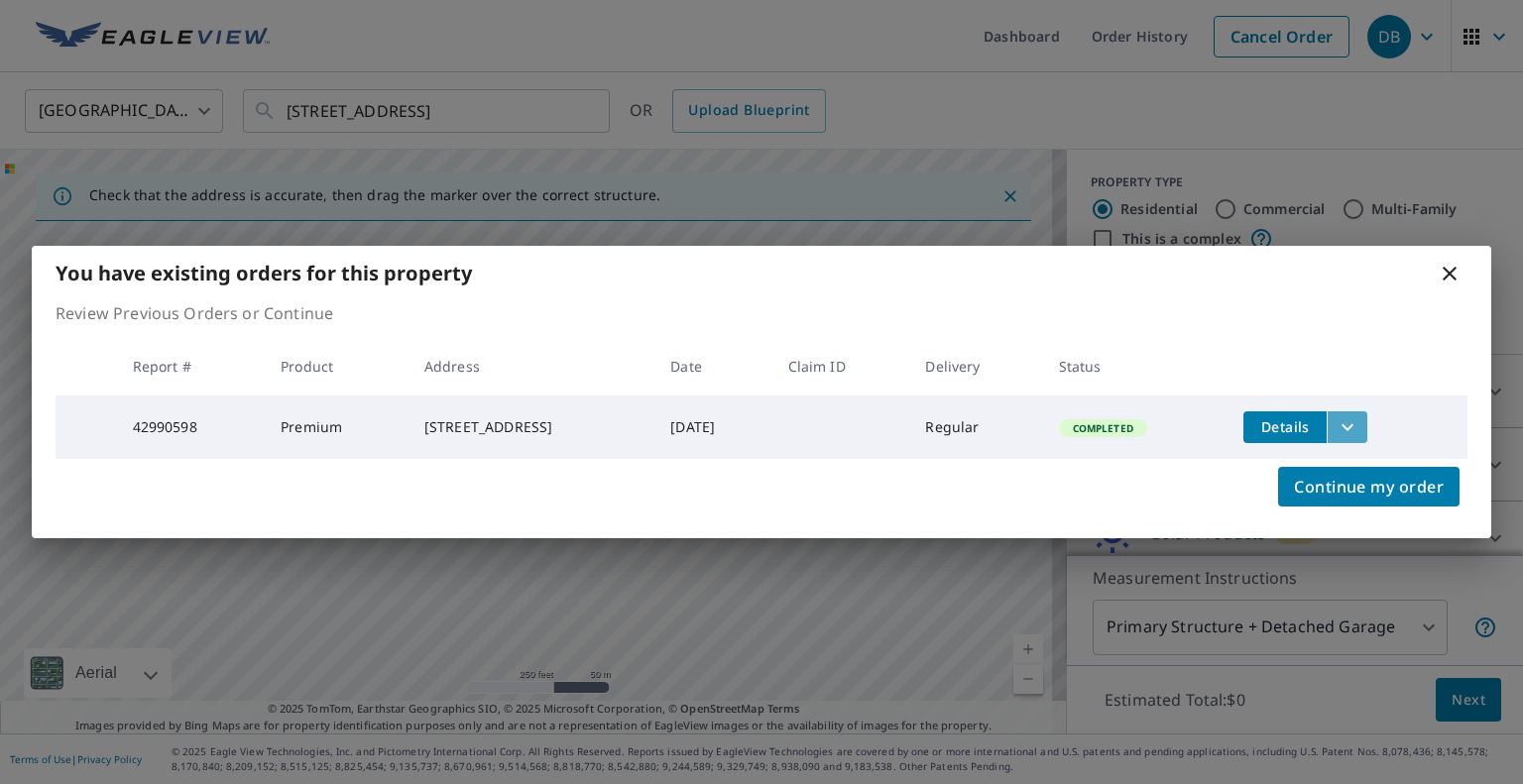 click 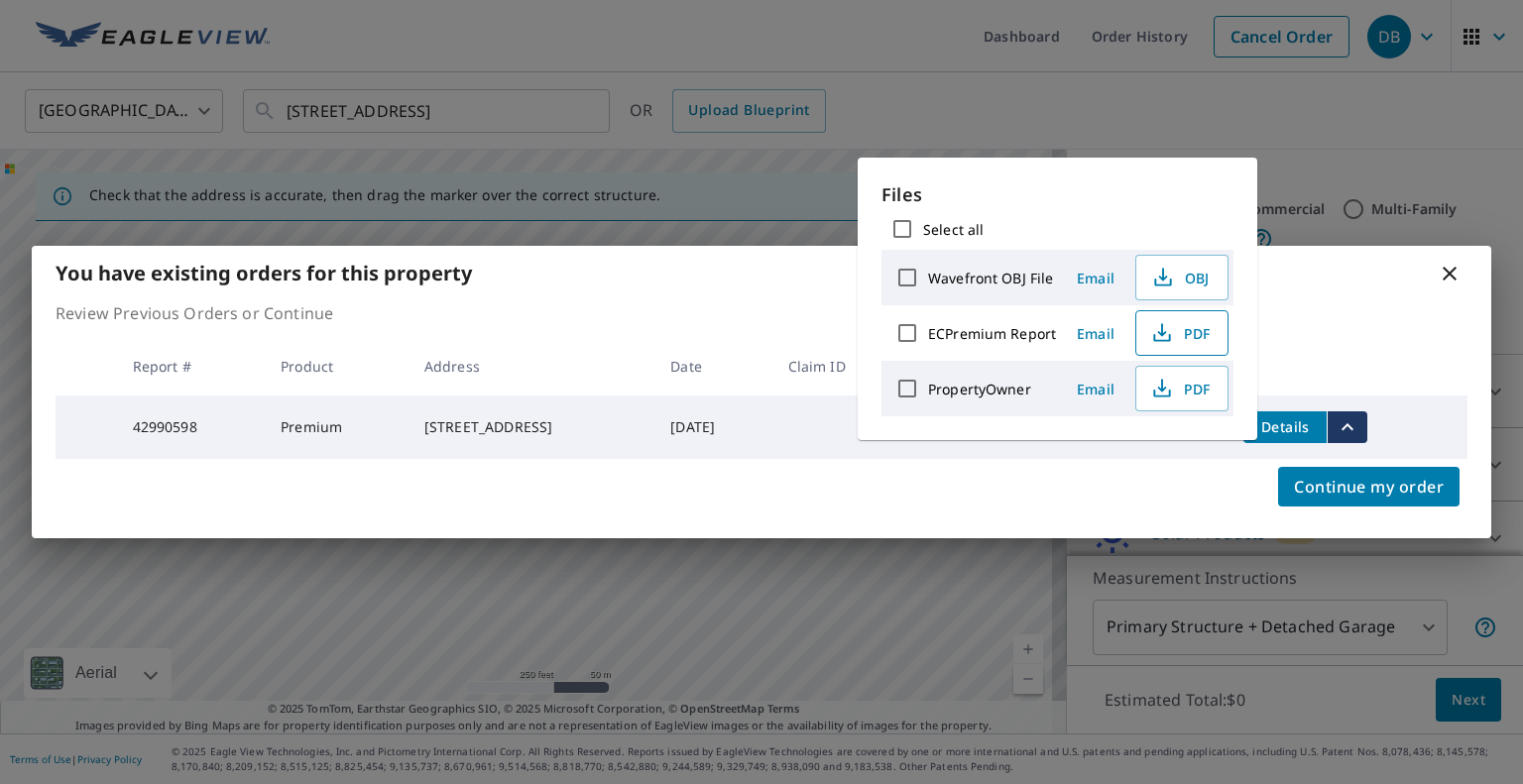click 